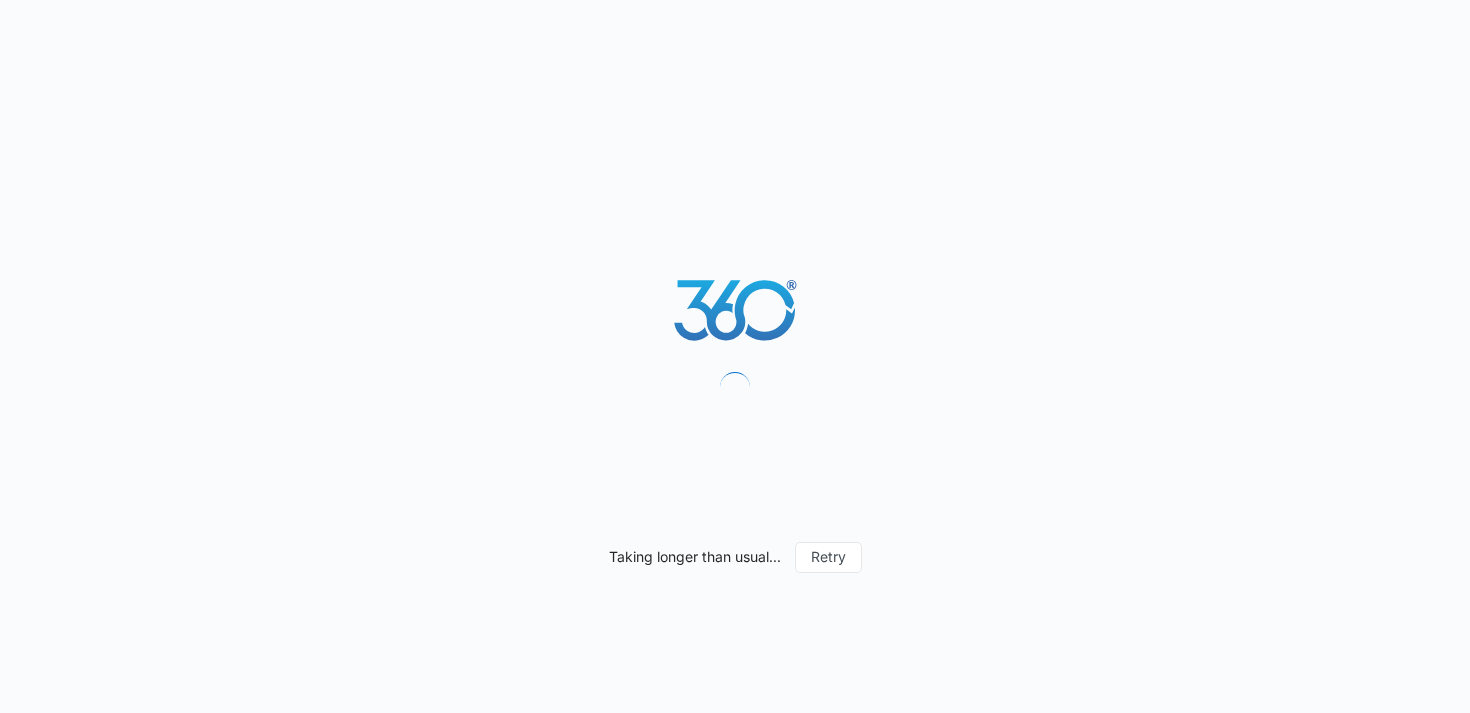 scroll, scrollTop: 0, scrollLeft: 0, axis: both 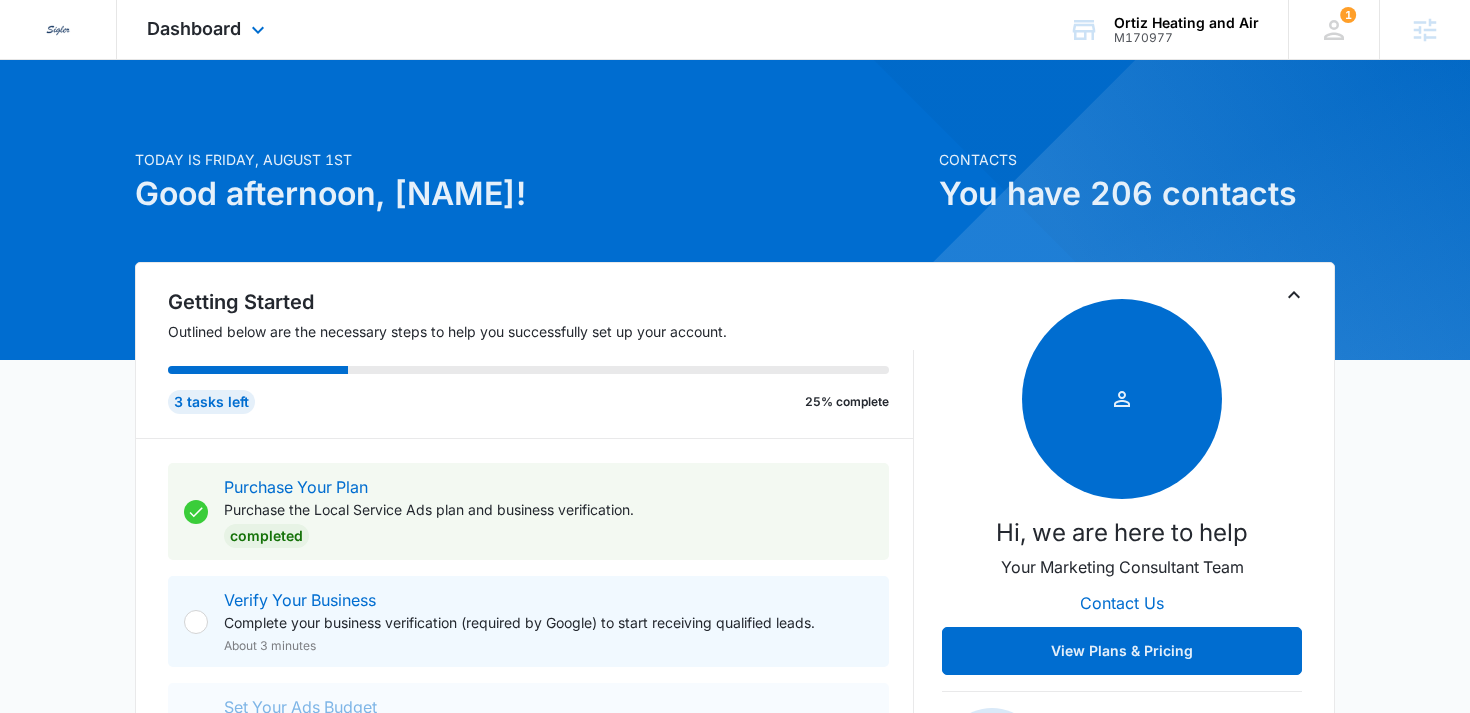 click on "Dashboard Apps Reputation Websites Forms CRM Email Social Payments POS Content Ads Intelligence Files Brand Settings" at bounding box center (208, 29) 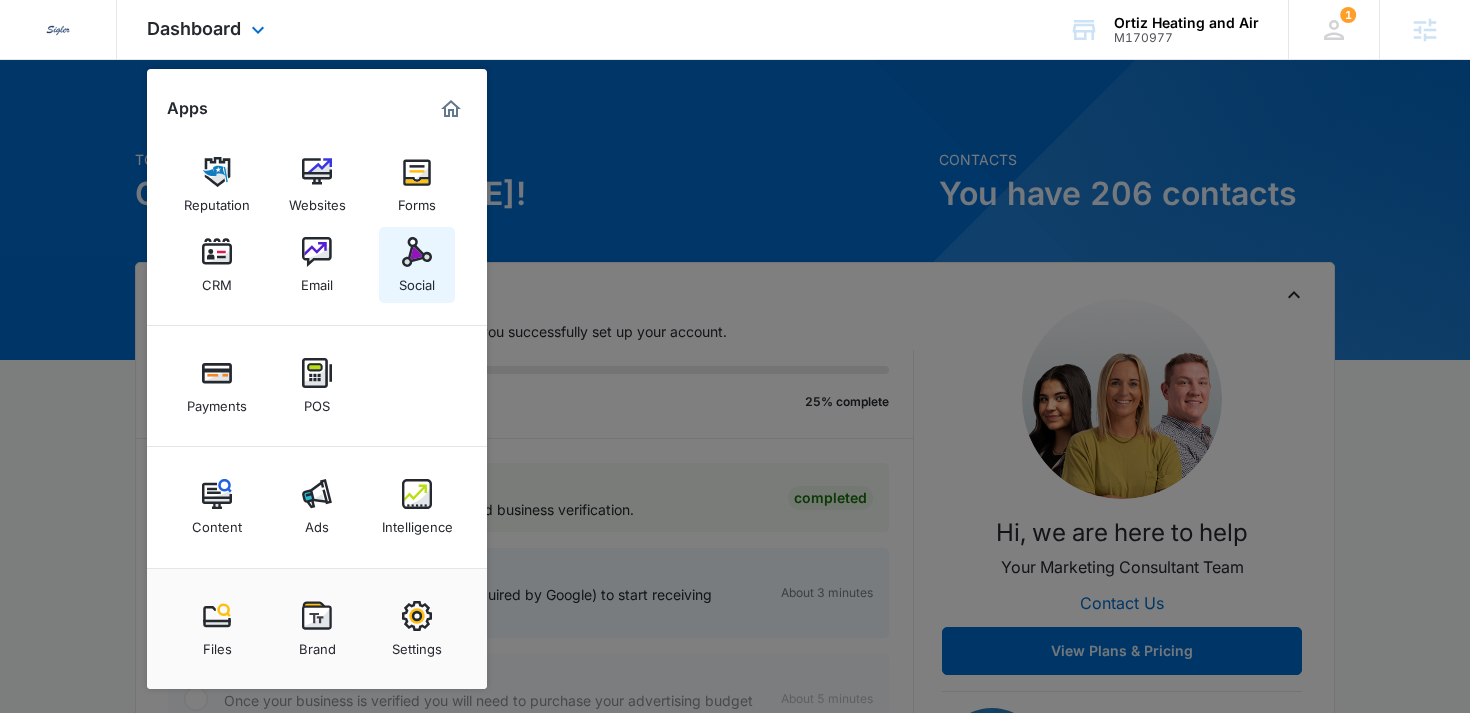 click on "Social" at bounding box center [417, 280] 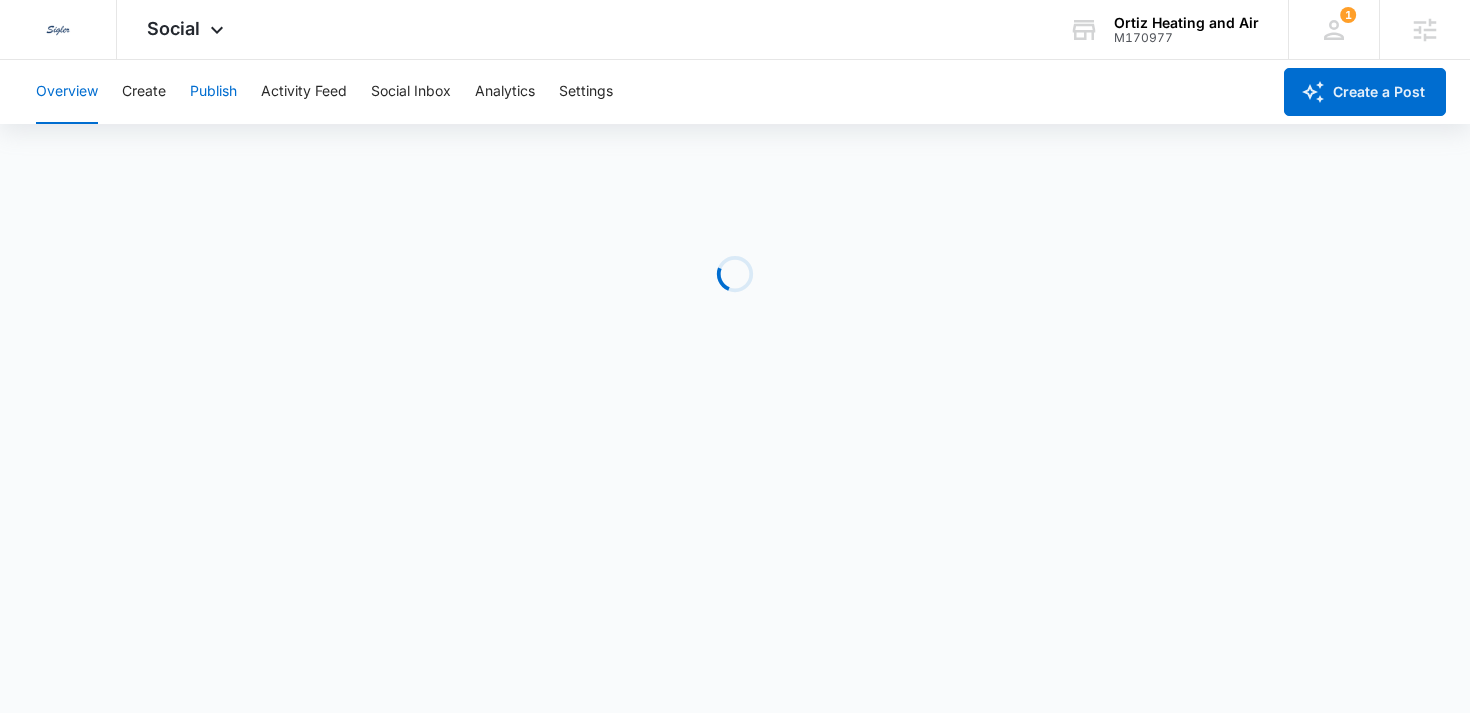click on "Publish" at bounding box center [213, 92] 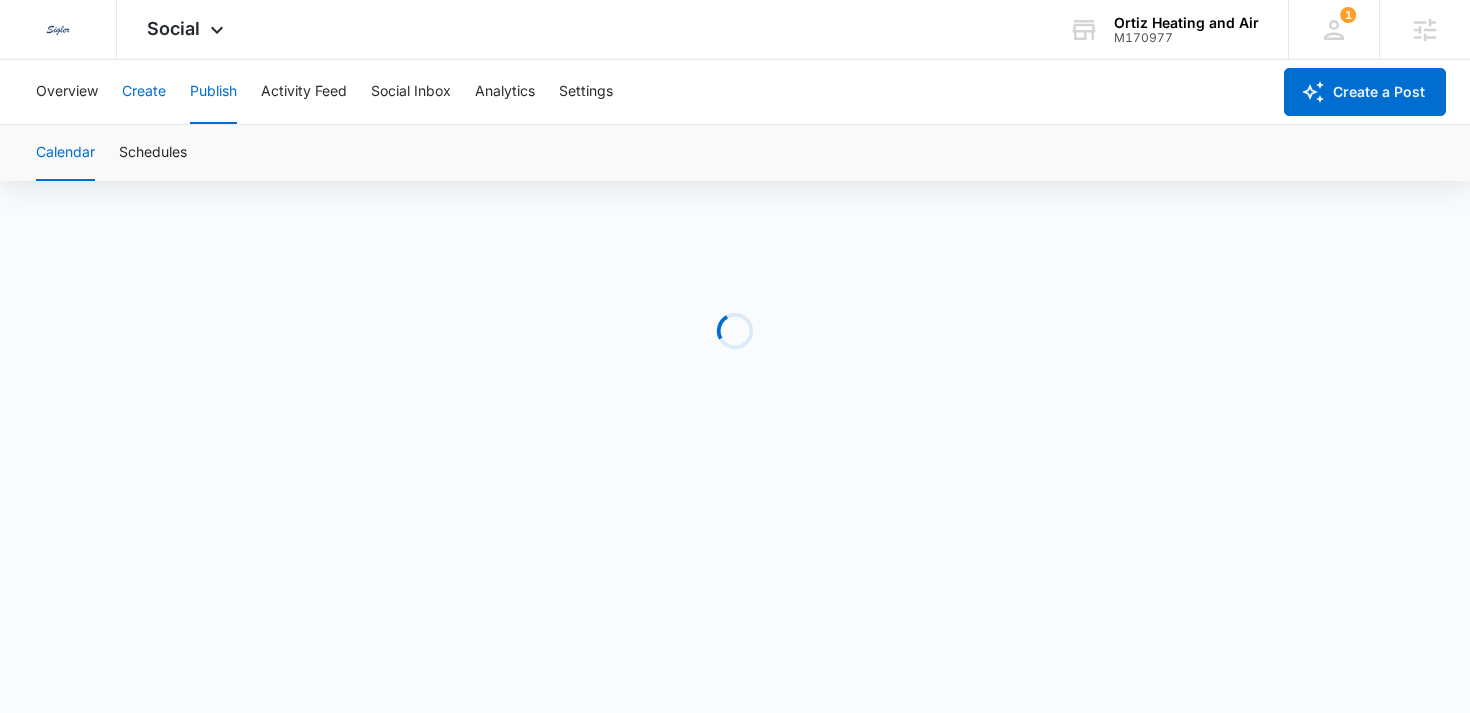 click on "Create" at bounding box center [144, 92] 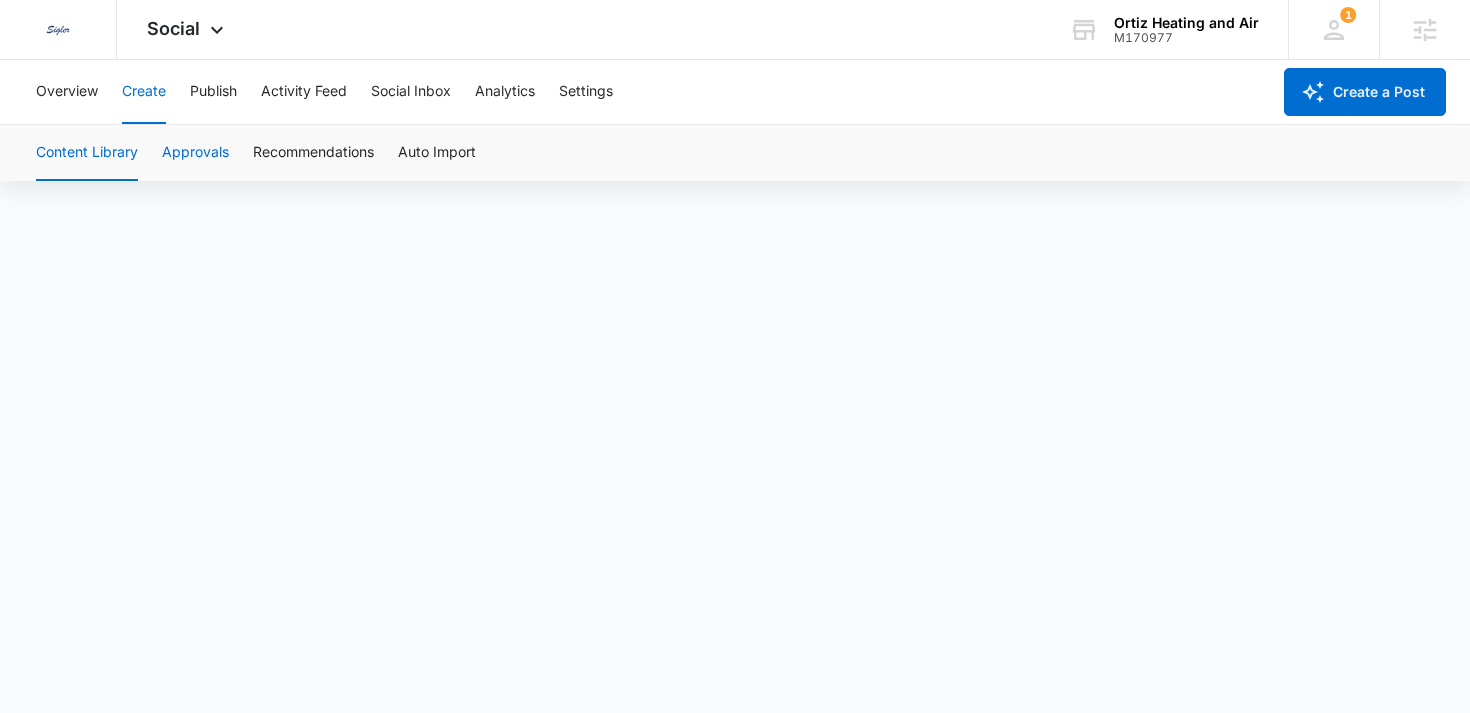 click on "Approvals" at bounding box center (195, 153) 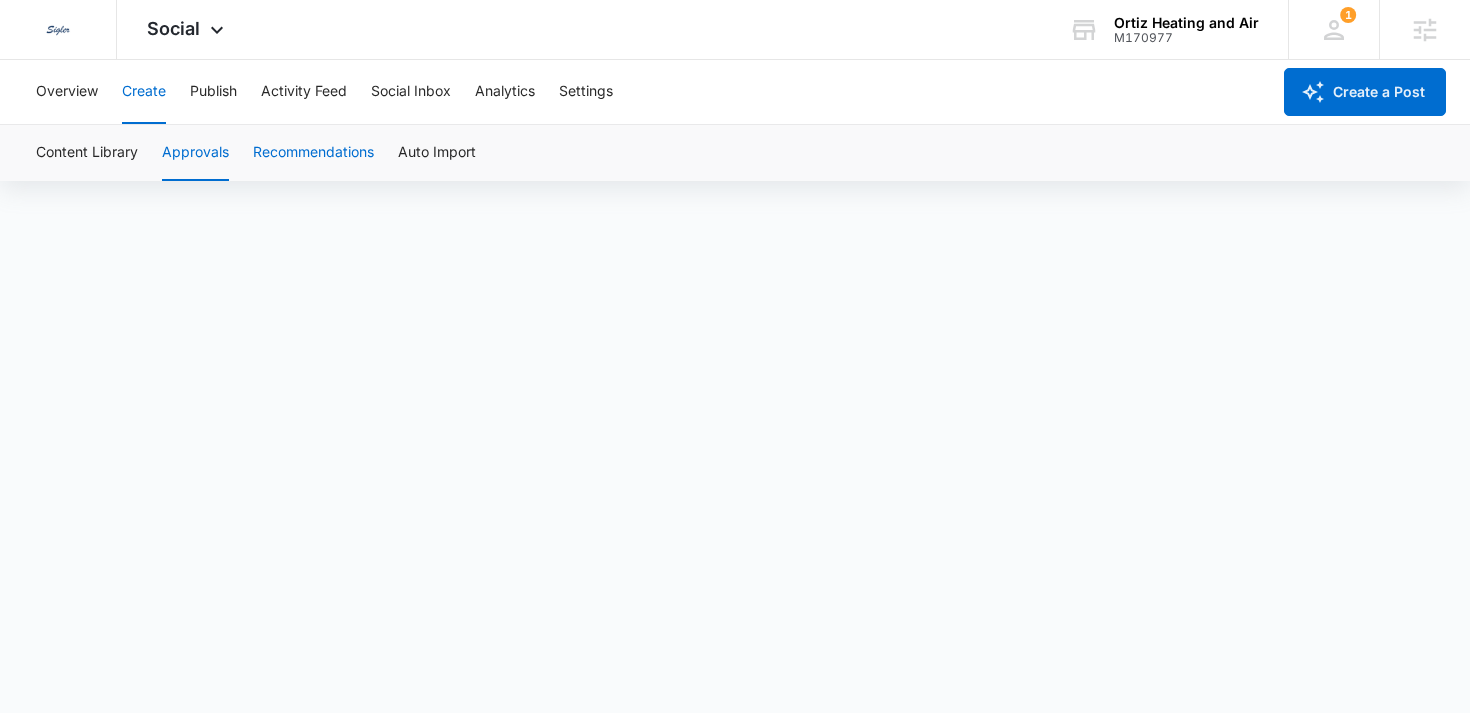 scroll, scrollTop: 0, scrollLeft: 0, axis: both 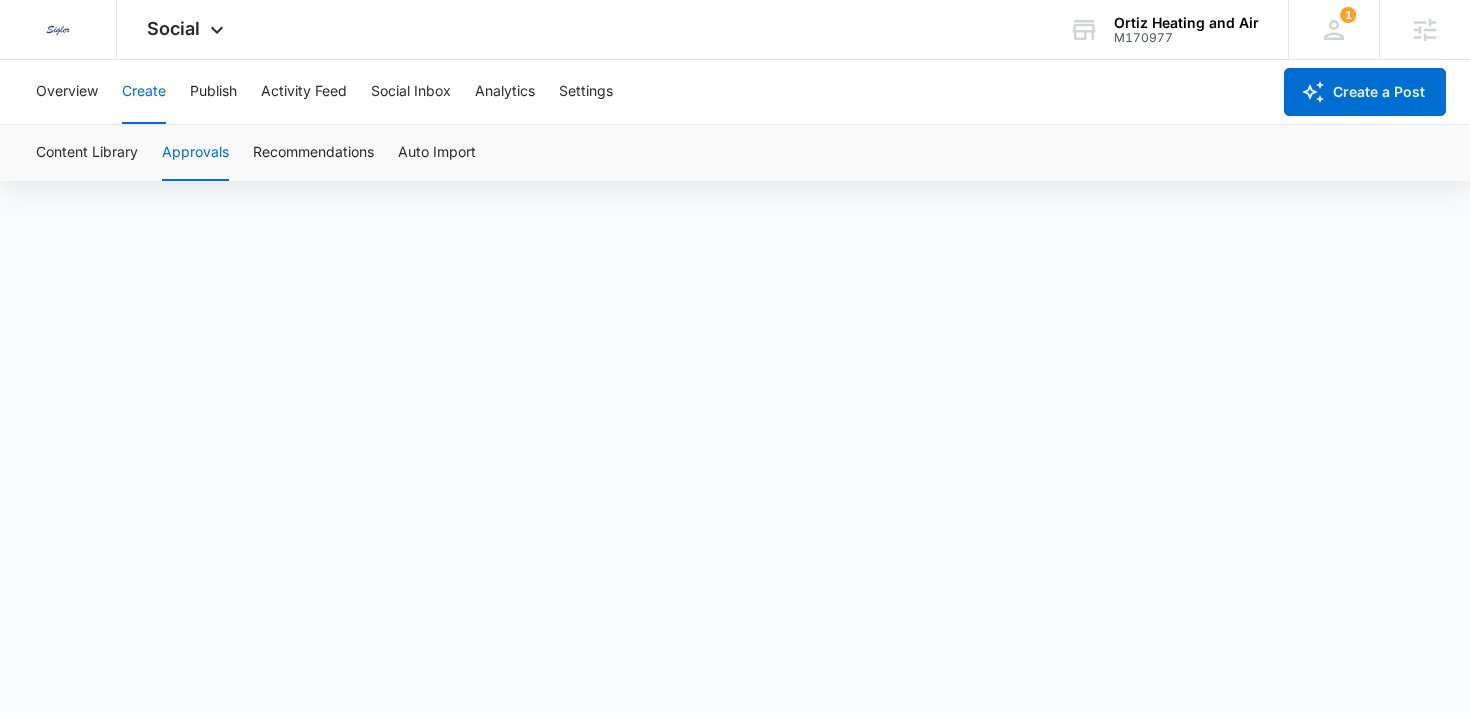 click on "Approvals" at bounding box center (195, 153) 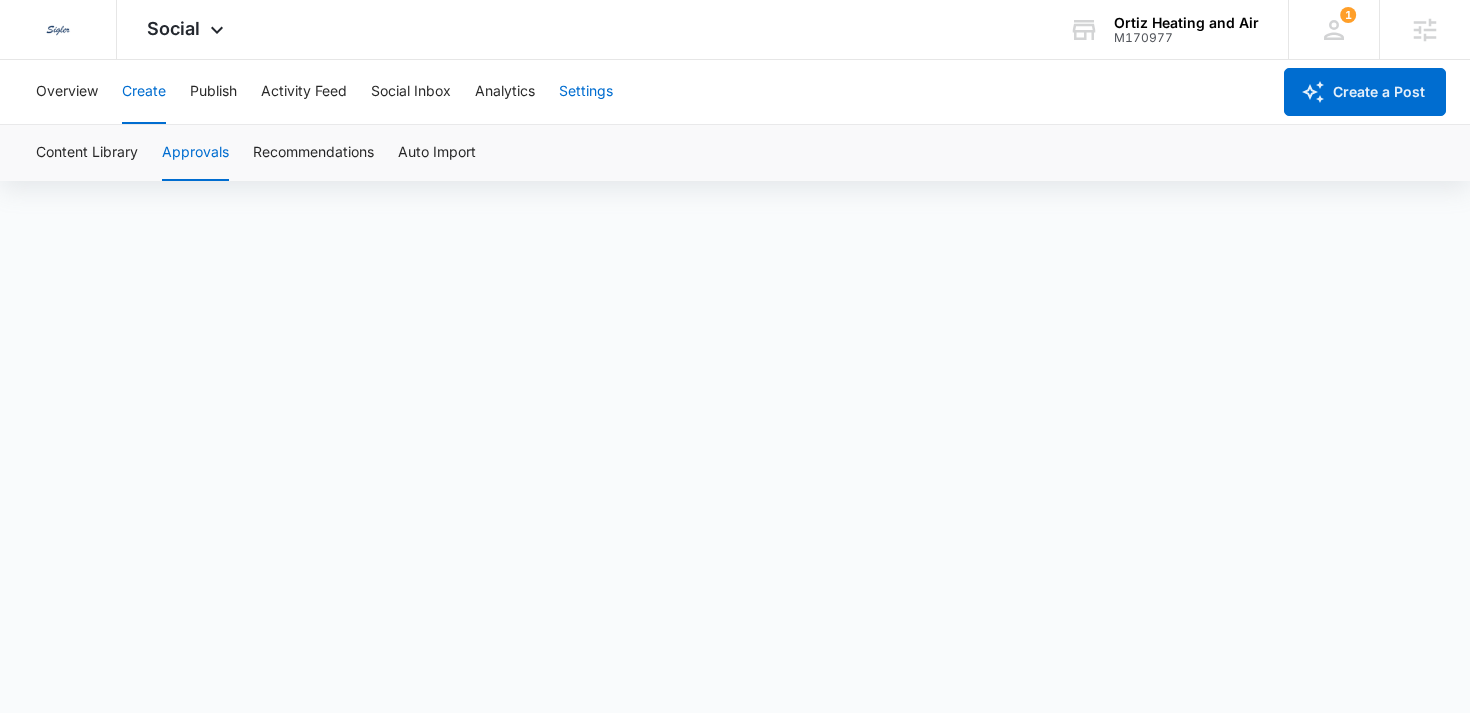 click on "Settings" at bounding box center (586, 92) 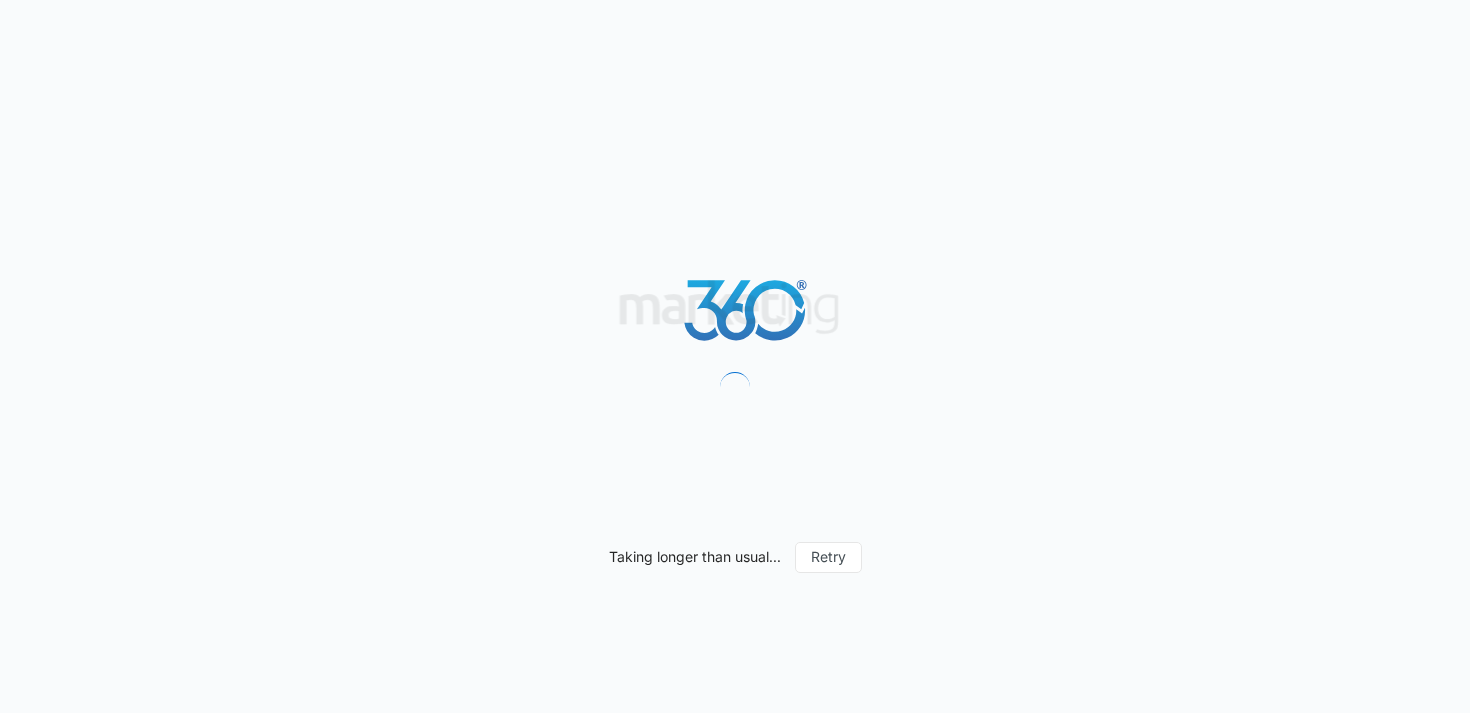 scroll, scrollTop: 0, scrollLeft: 0, axis: both 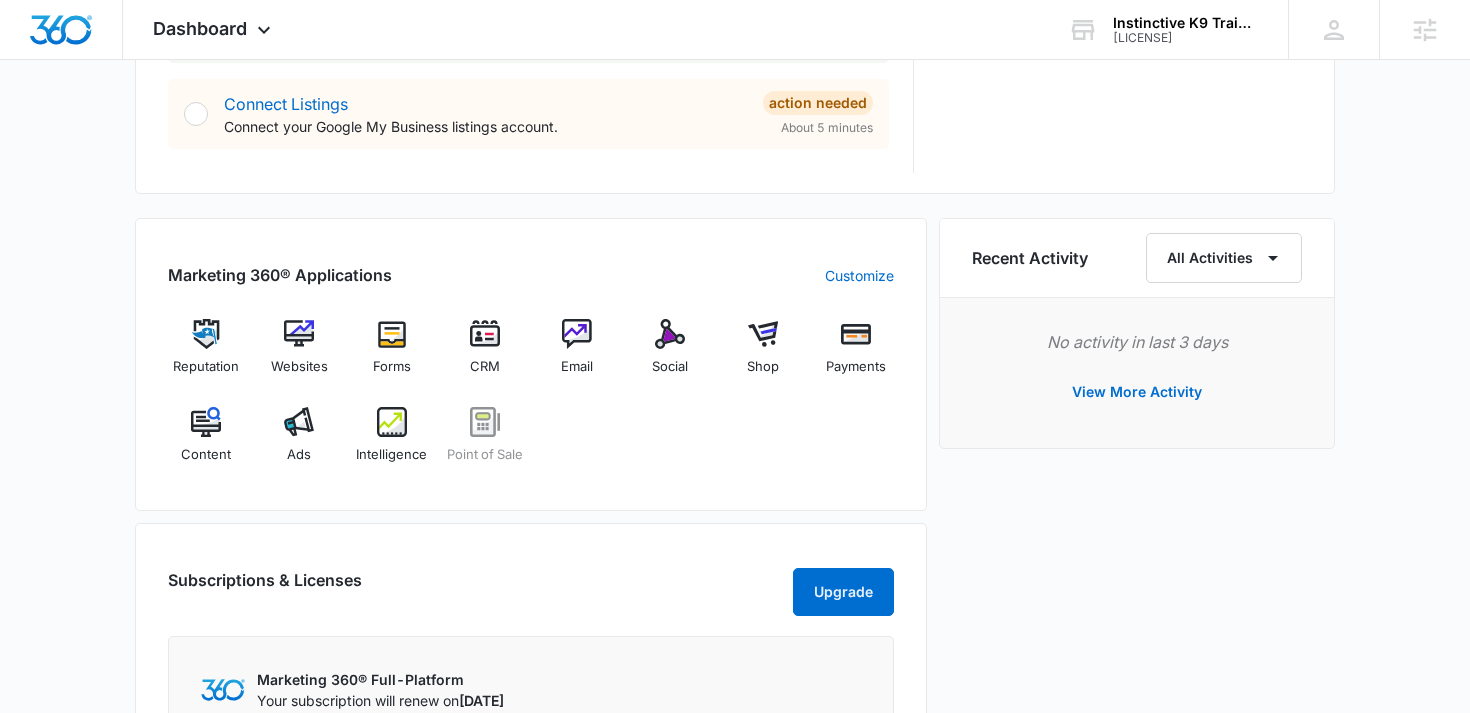 click on "Marketing 360® Applications Customize Reputation Websites Forms CRM Email Social Shop Payments Content Ads Intelligence Point of Sale" at bounding box center [531, 364] 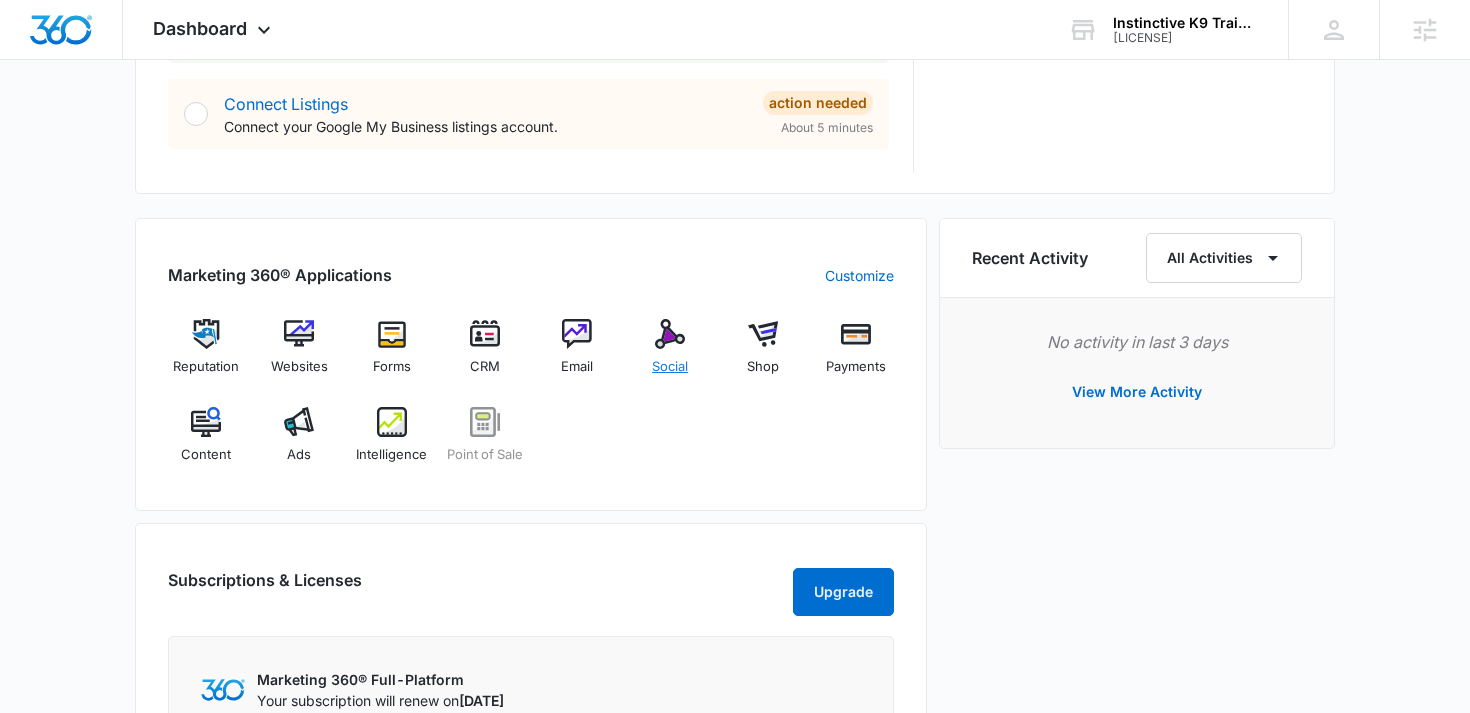 click on "Social" at bounding box center (670, 355) 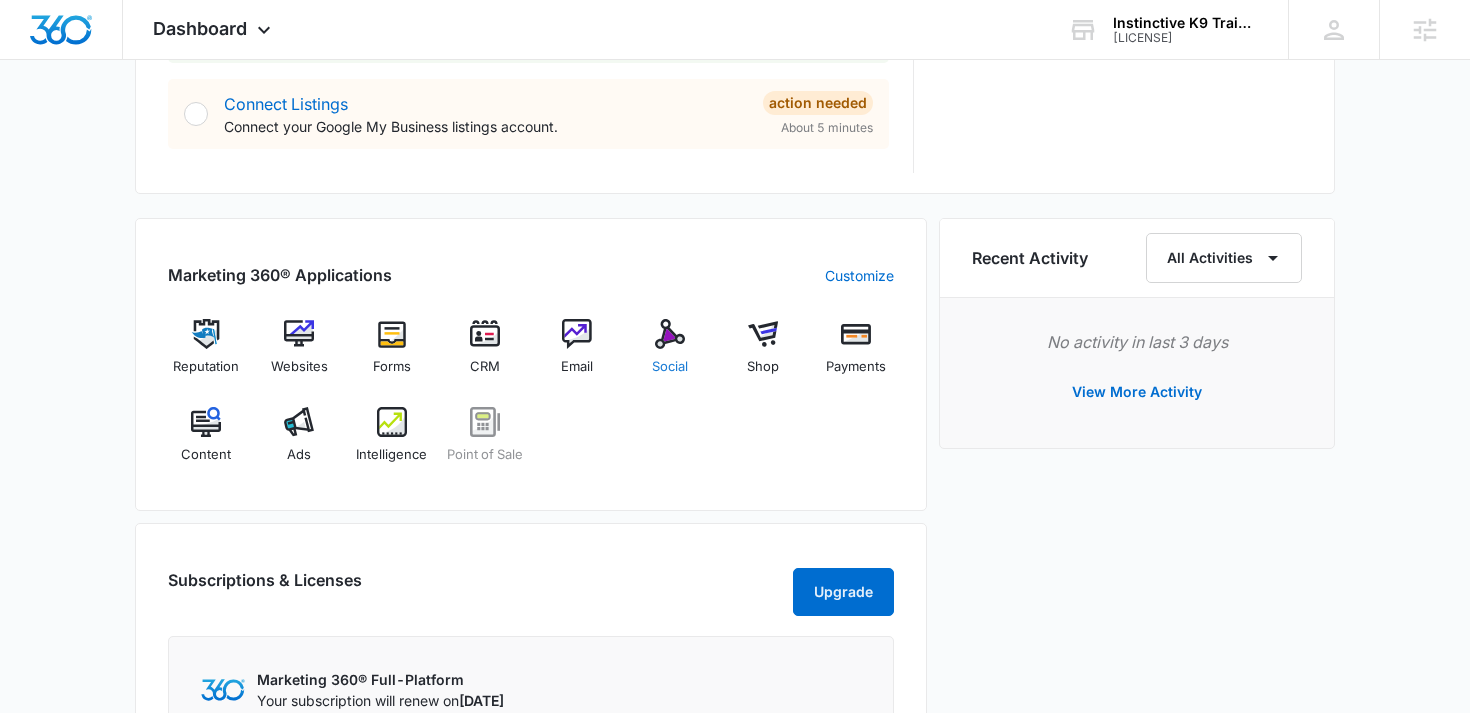 scroll, scrollTop: 0, scrollLeft: 0, axis: both 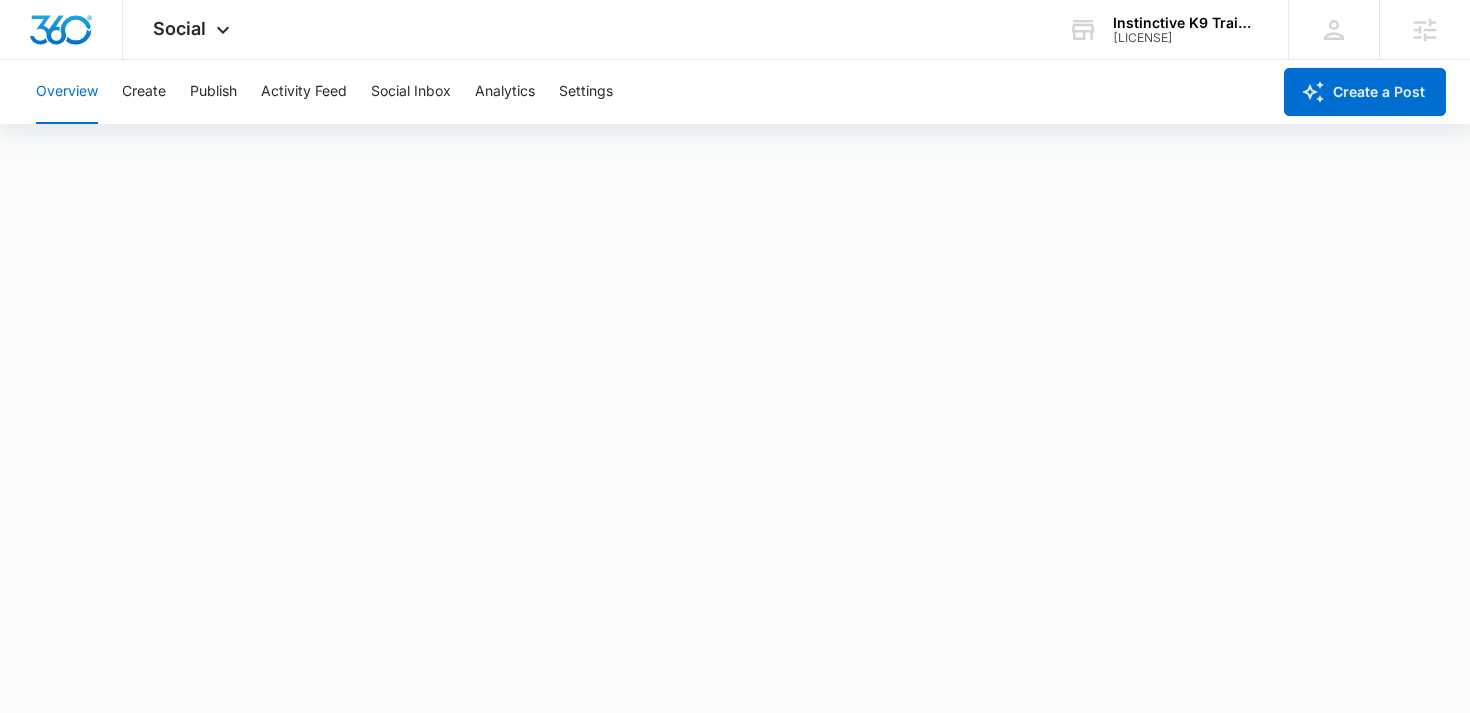 click on "Overview Create Publish Activity Feed Social Inbox Analytics Settings" at bounding box center [647, 92] 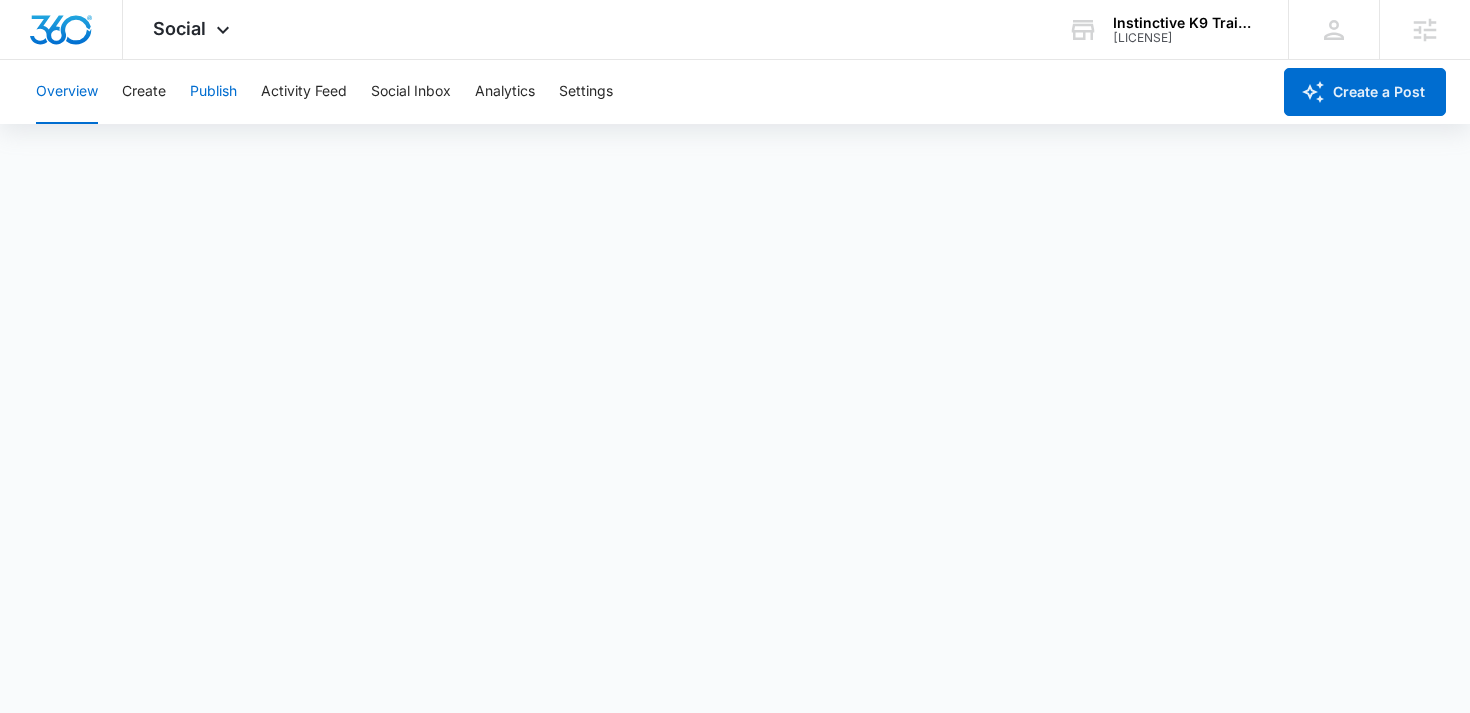click on "Publish" at bounding box center (213, 92) 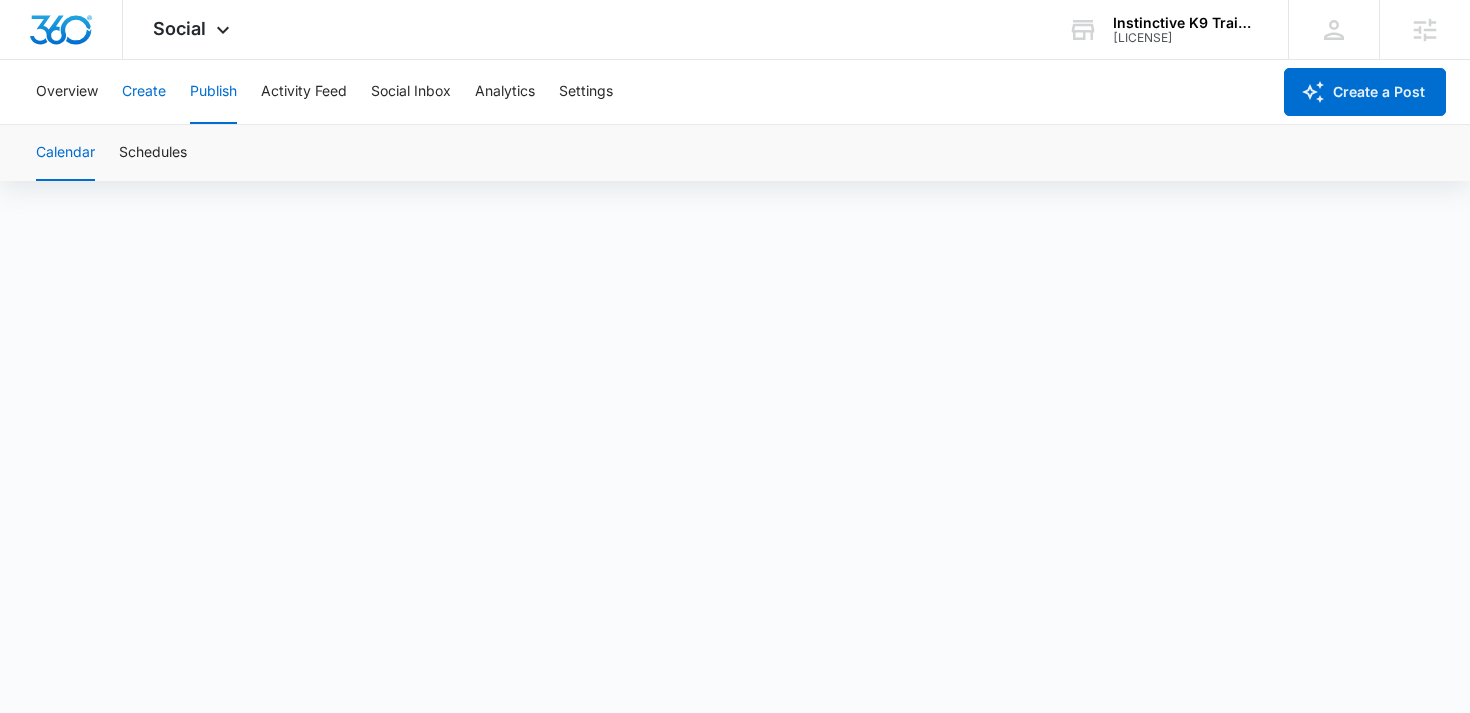 click on "Create" at bounding box center [144, 92] 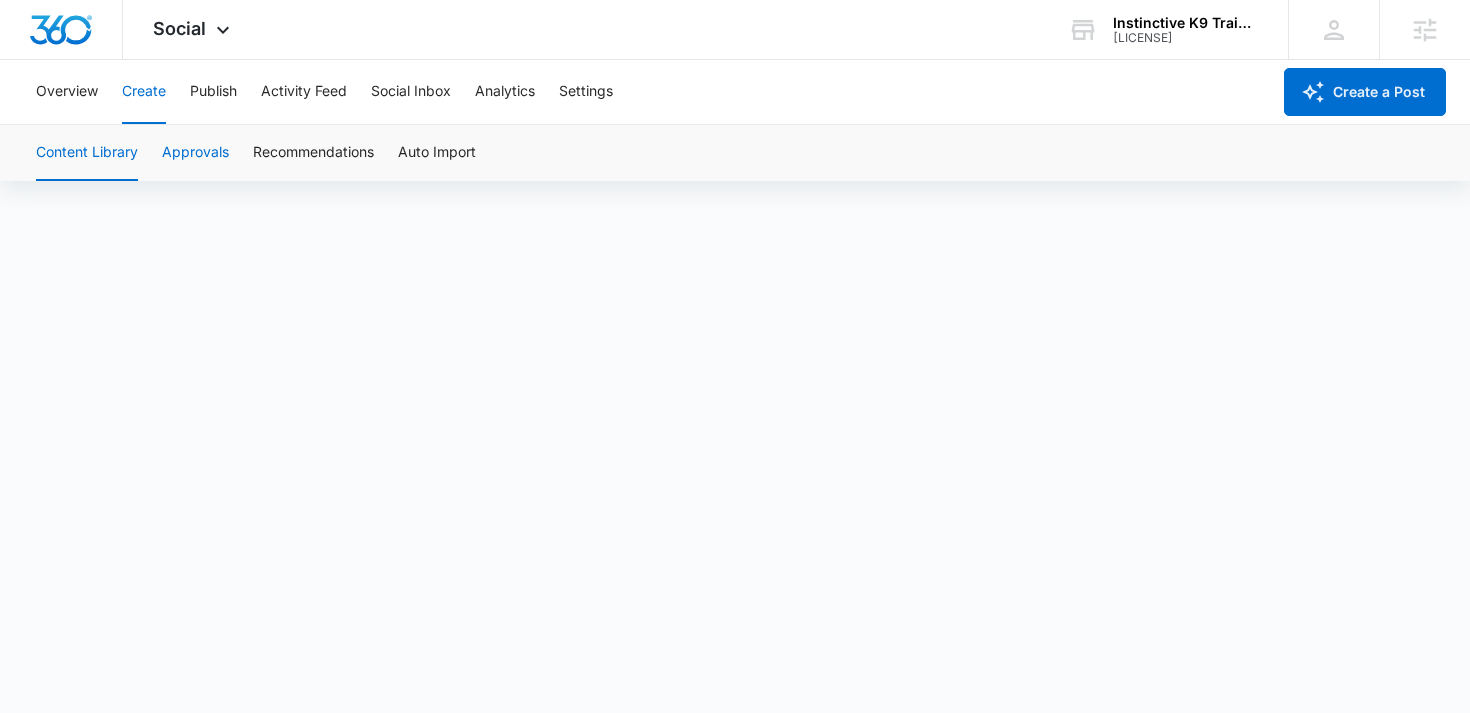 click on "Approvals" at bounding box center (195, 153) 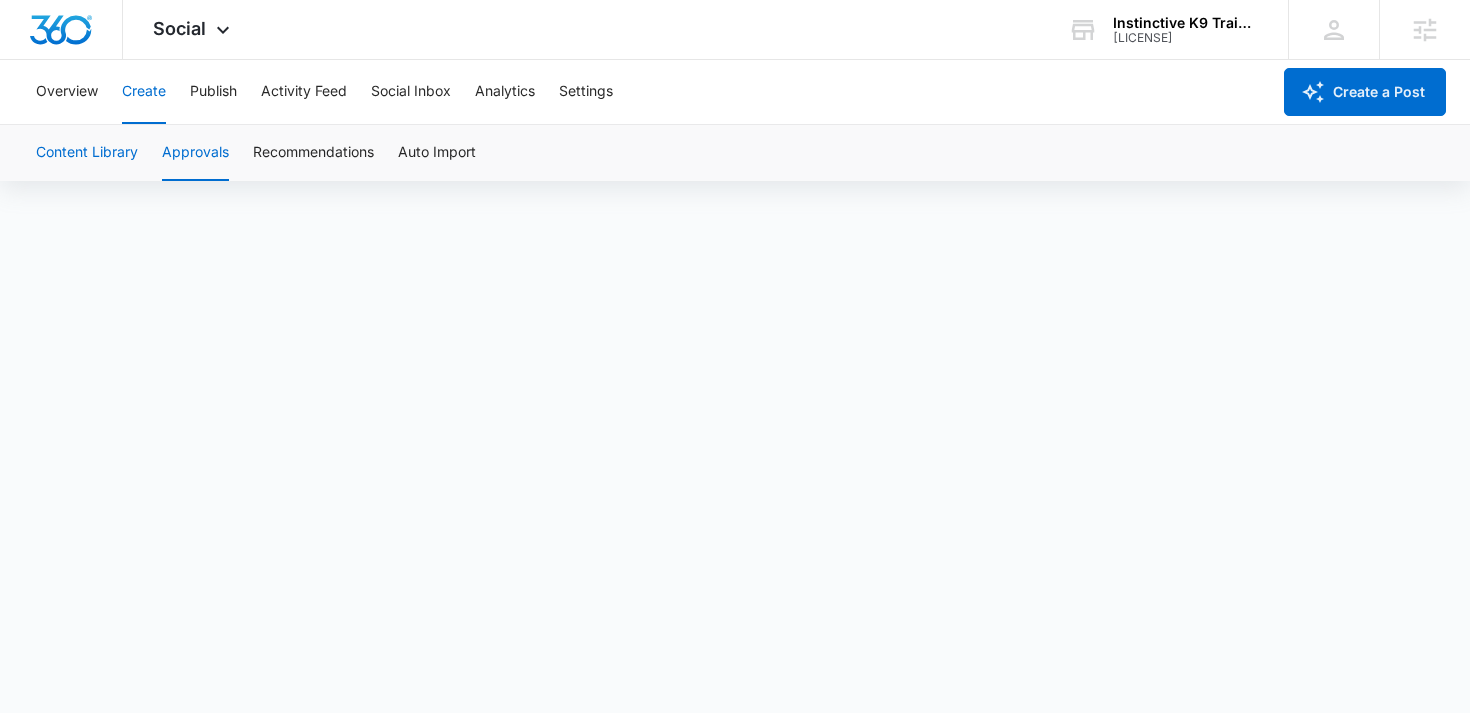 click on "Content Library" at bounding box center (87, 153) 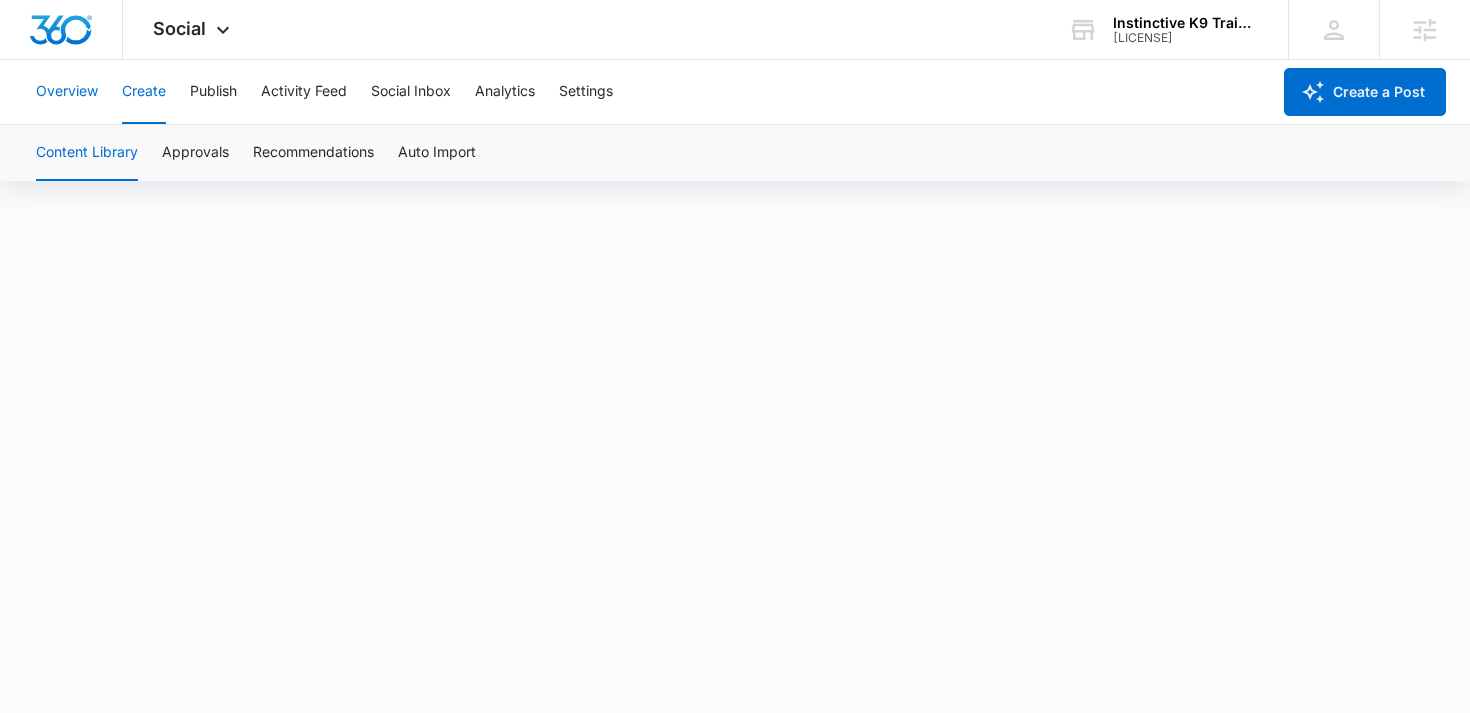 click on "Overview" at bounding box center [67, 92] 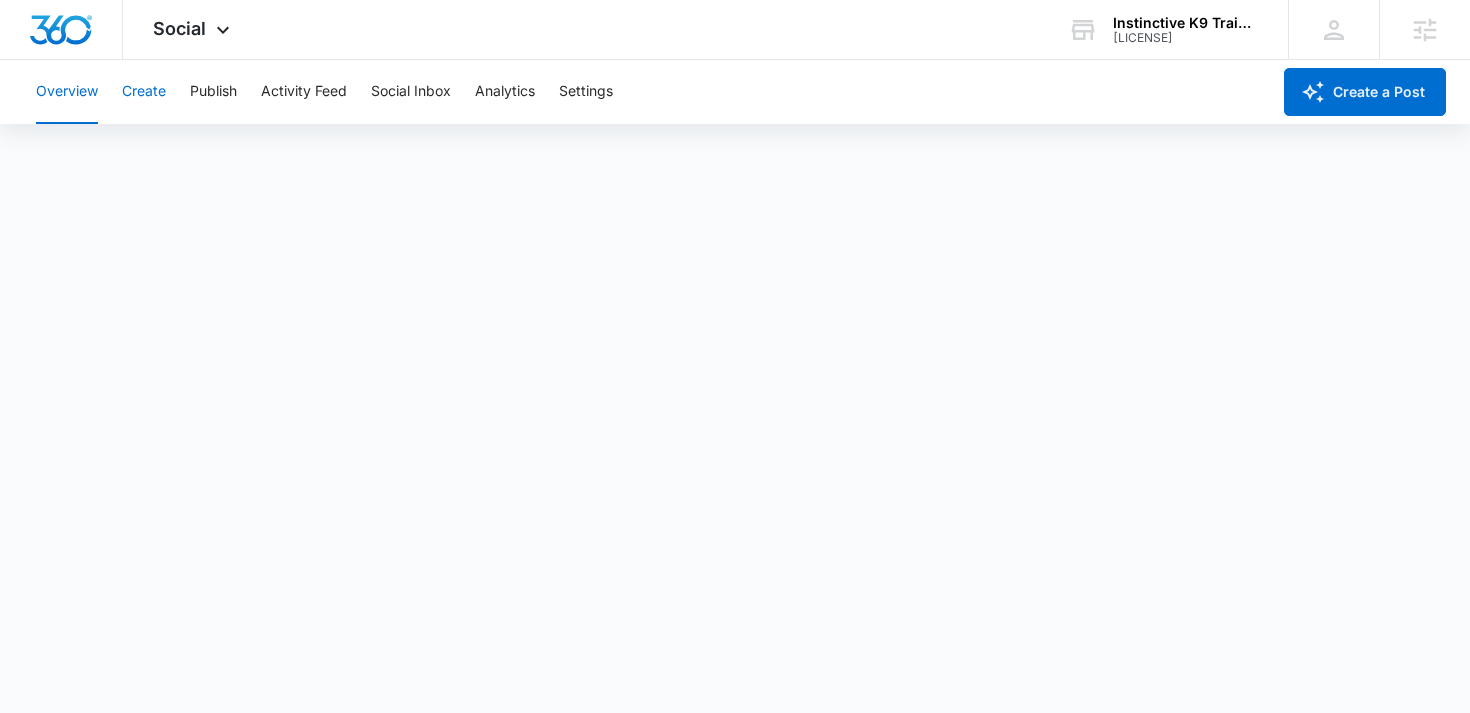 click on "Create" at bounding box center (144, 92) 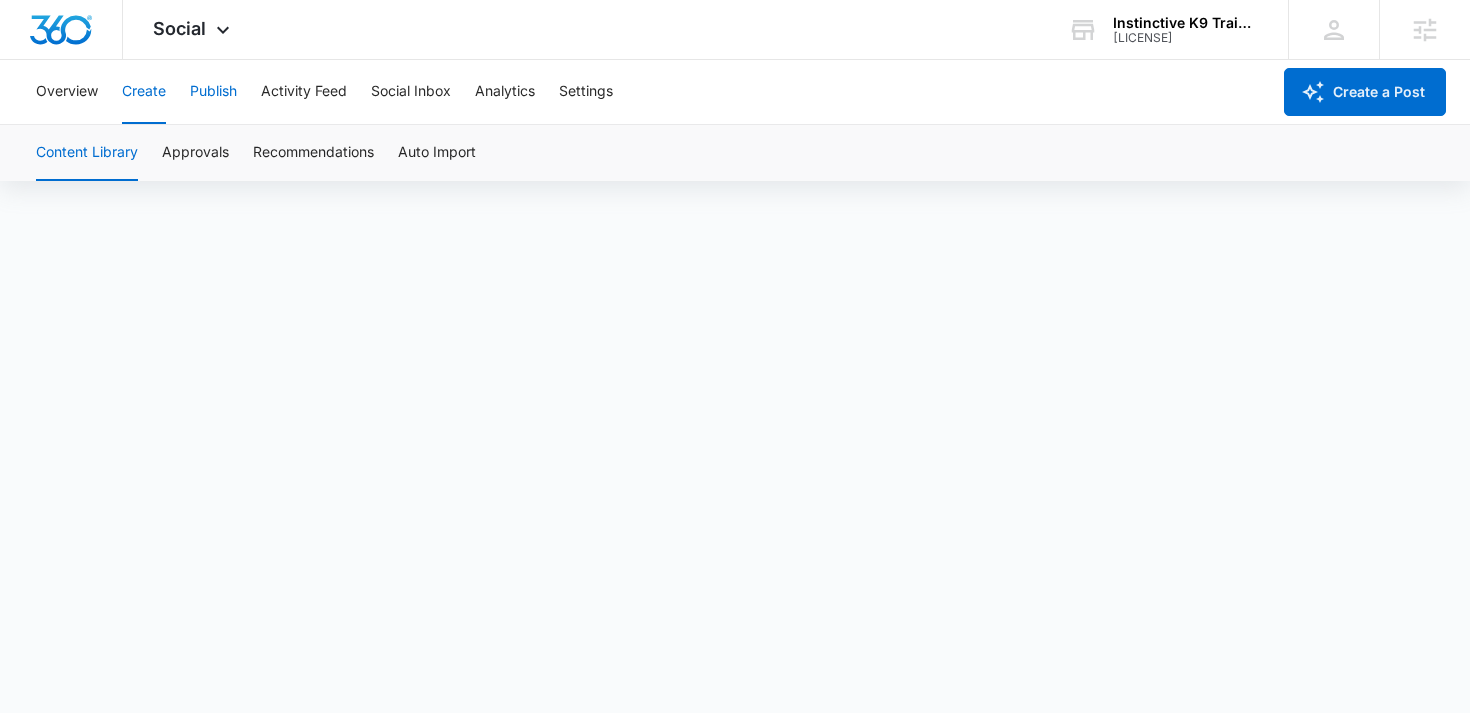 click on "Publish" at bounding box center (213, 92) 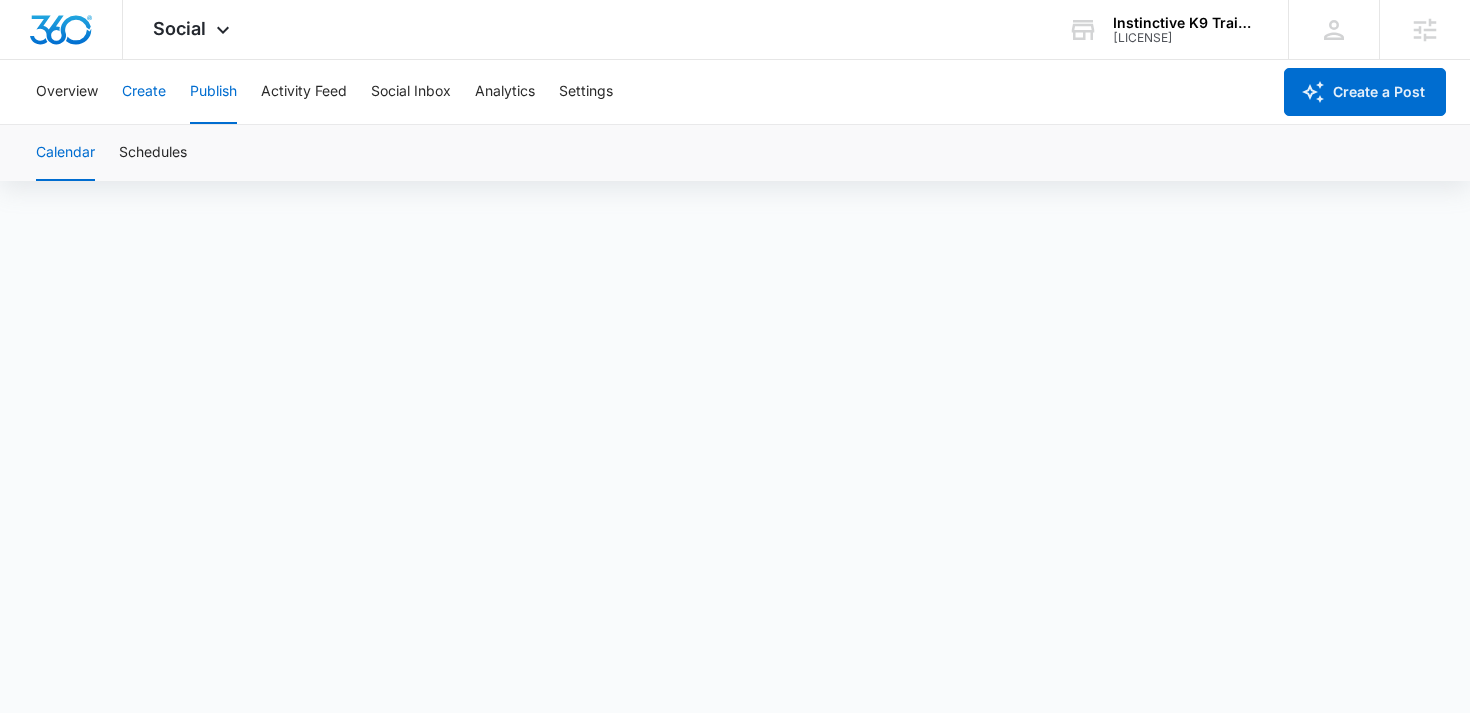 click on "Create" at bounding box center (144, 92) 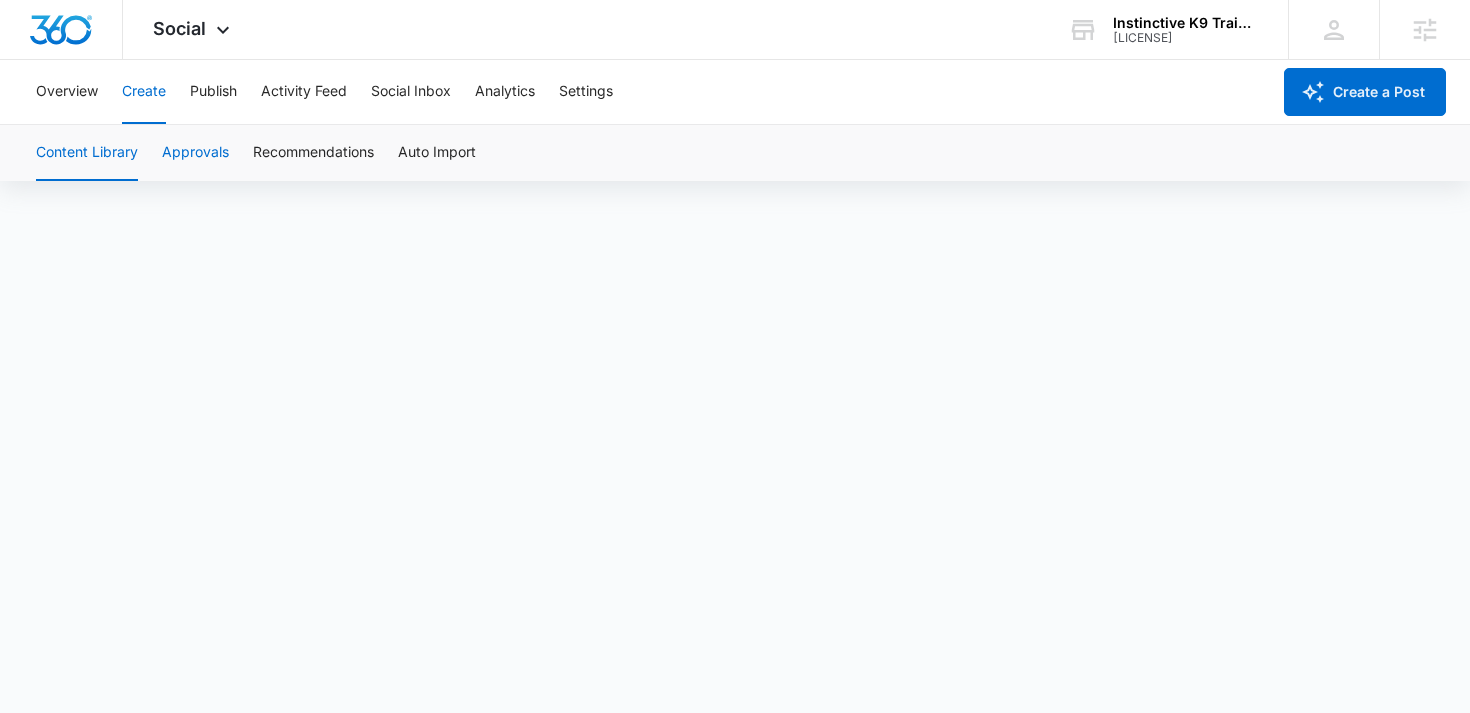 click on "Approvals" at bounding box center [195, 153] 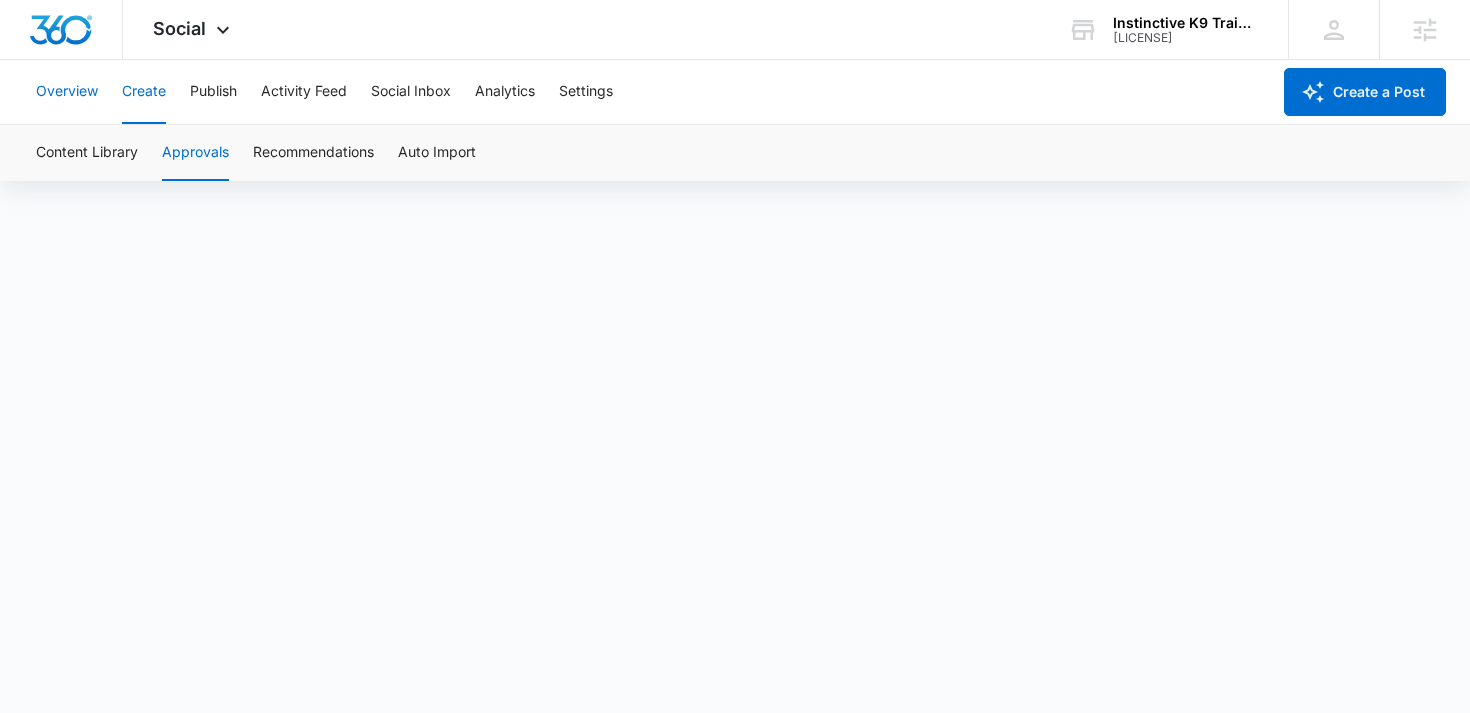 click on "Overview" at bounding box center (67, 92) 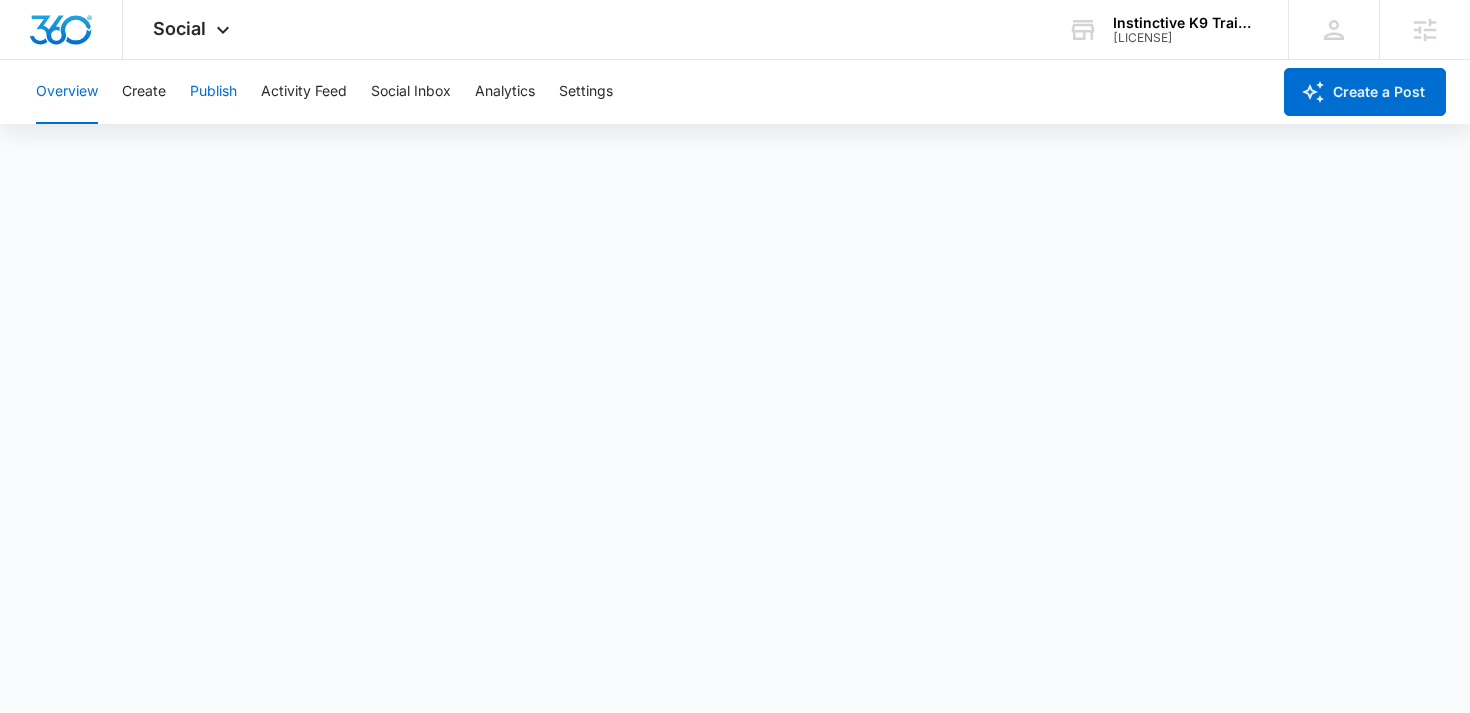 click on "Publish" at bounding box center (213, 92) 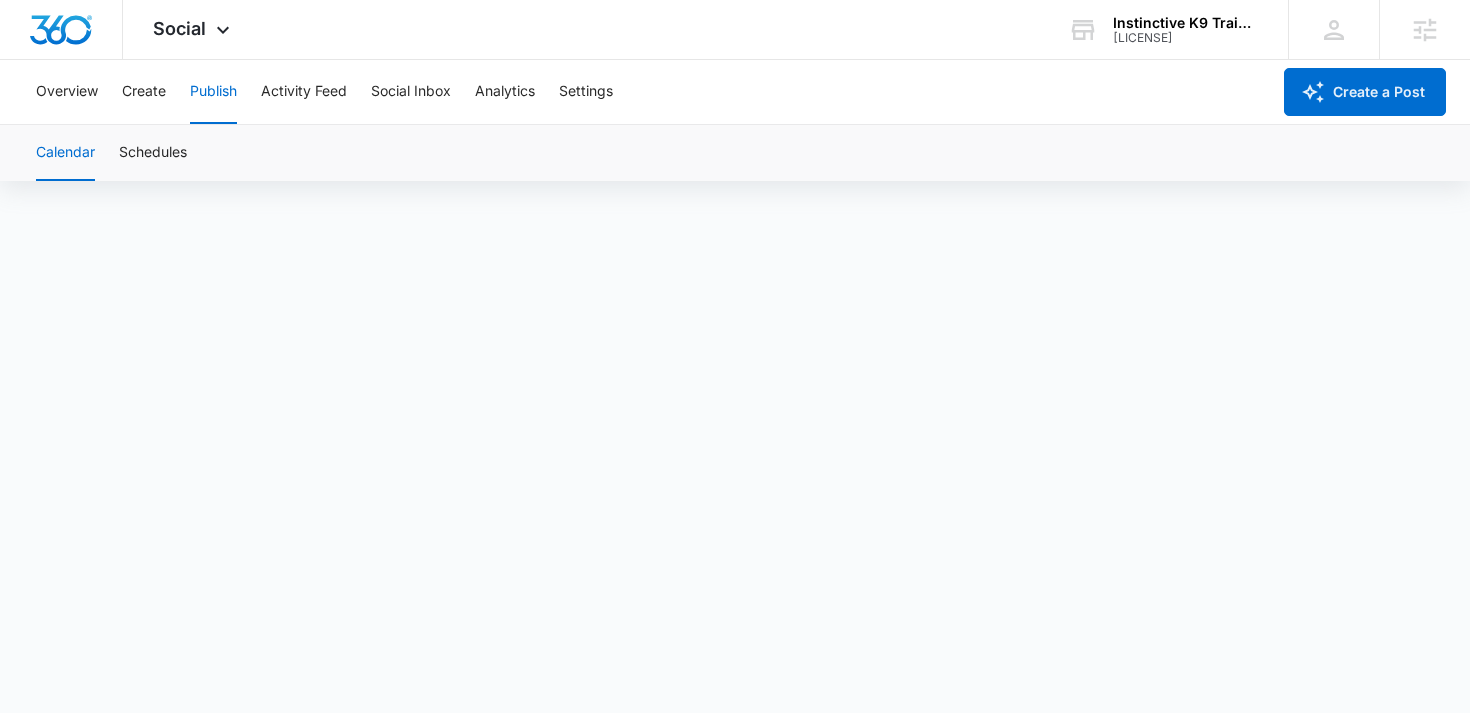scroll, scrollTop: 6, scrollLeft: 0, axis: vertical 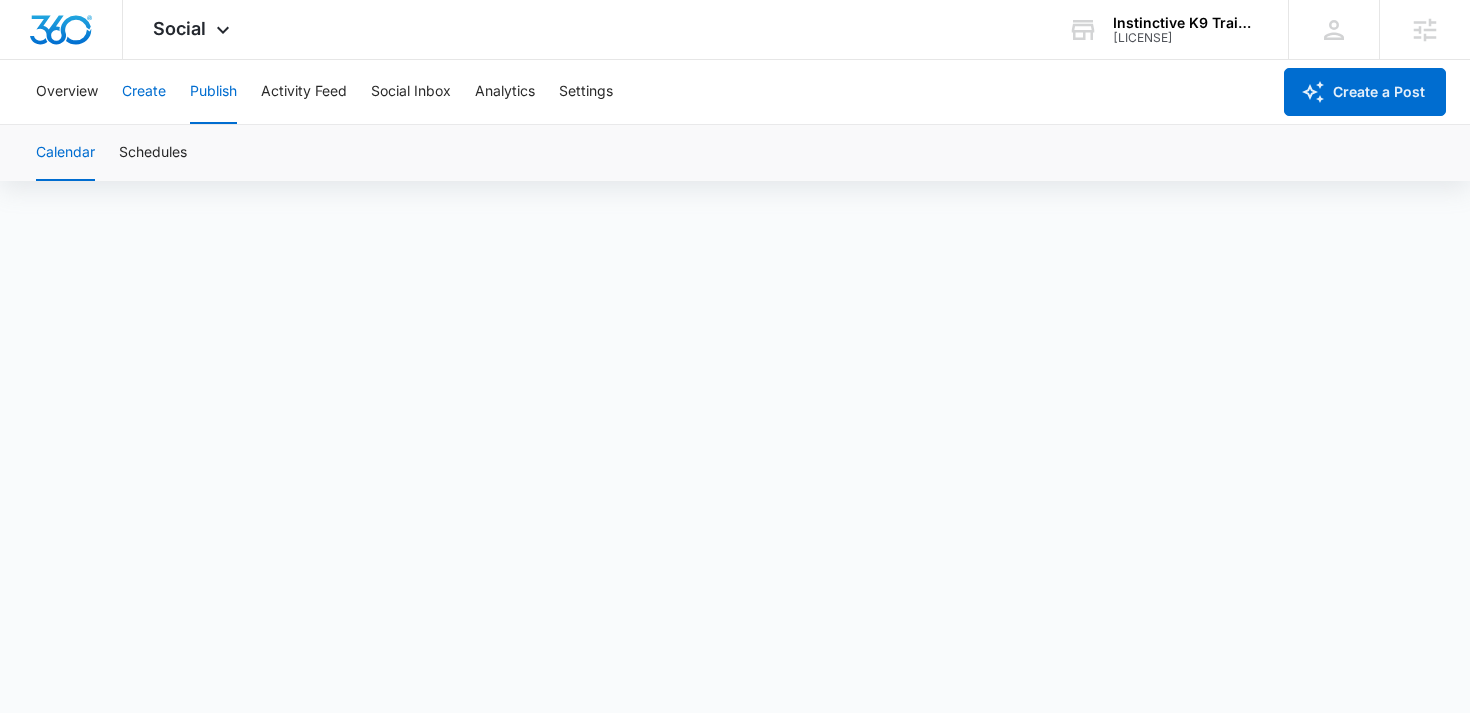 click on "Create" at bounding box center [144, 92] 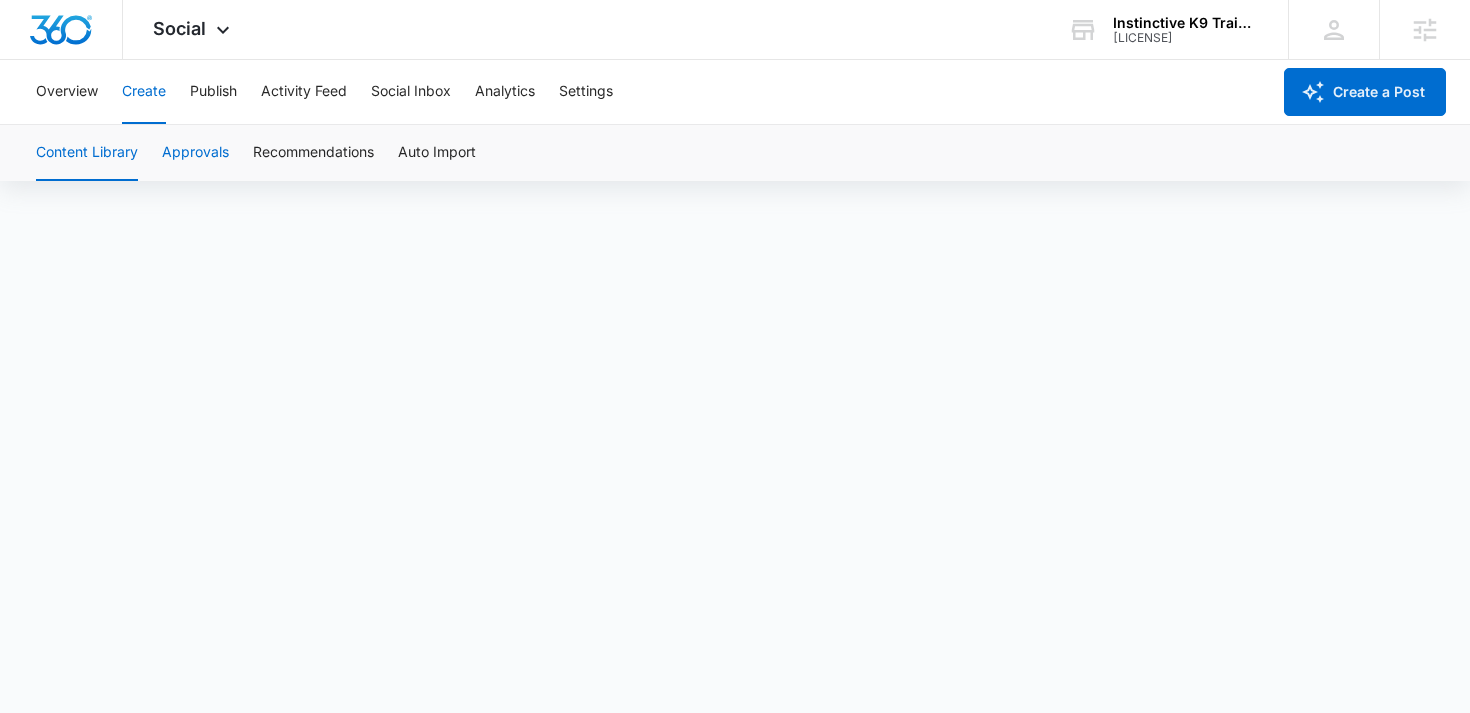 click on "Approvals" at bounding box center [195, 153] 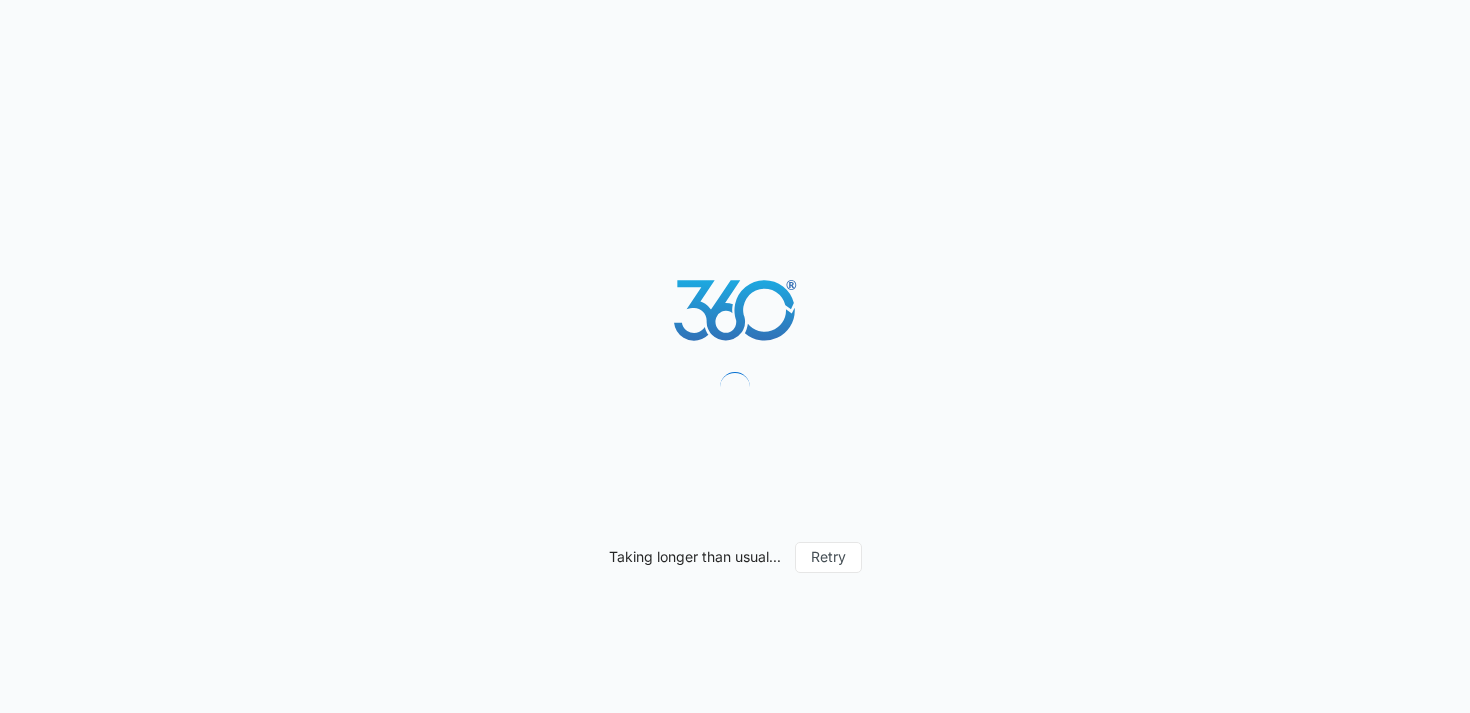 scroll, scrollTop: 0, scrollLeft: 0, axis: both 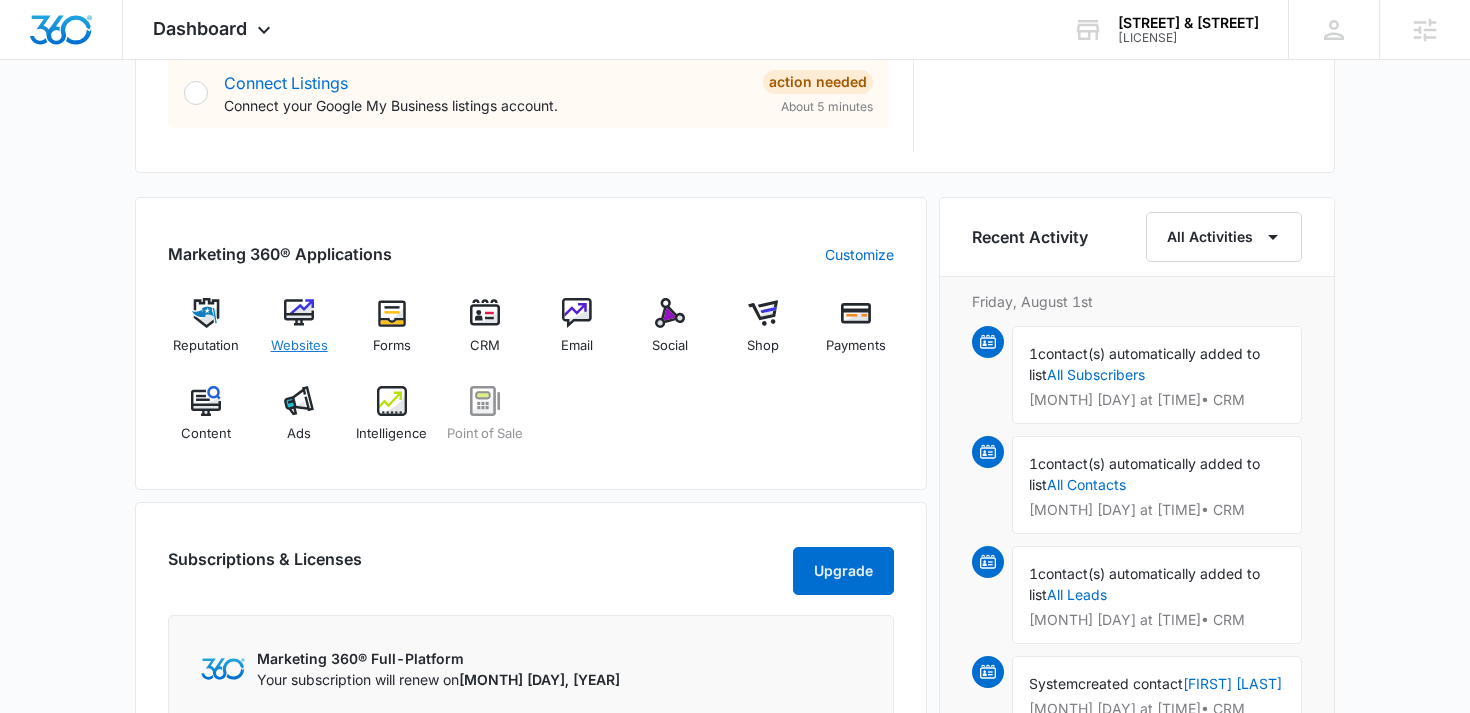 click on "Websites" at bounding box center [299, 334] 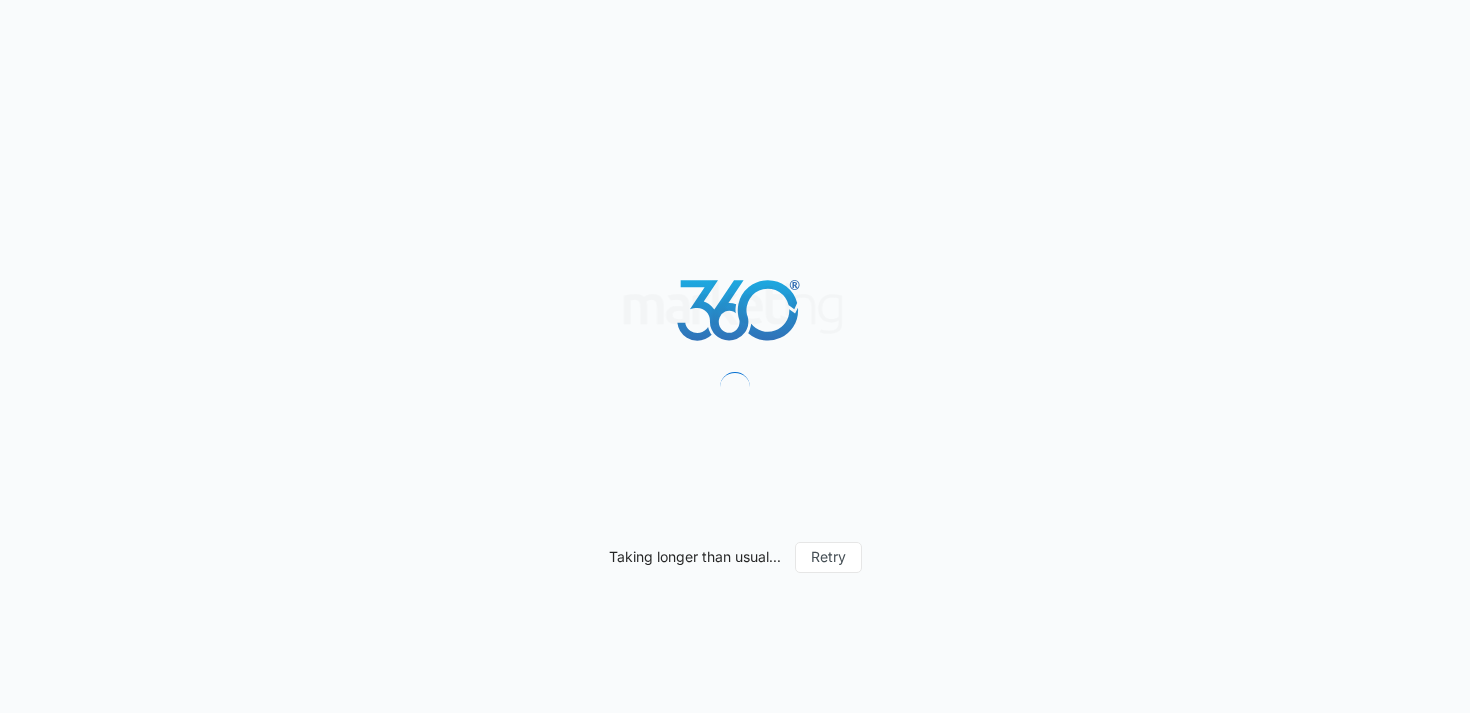 scroll, scrollTop: 0, scrollLeft: 0, axis: both 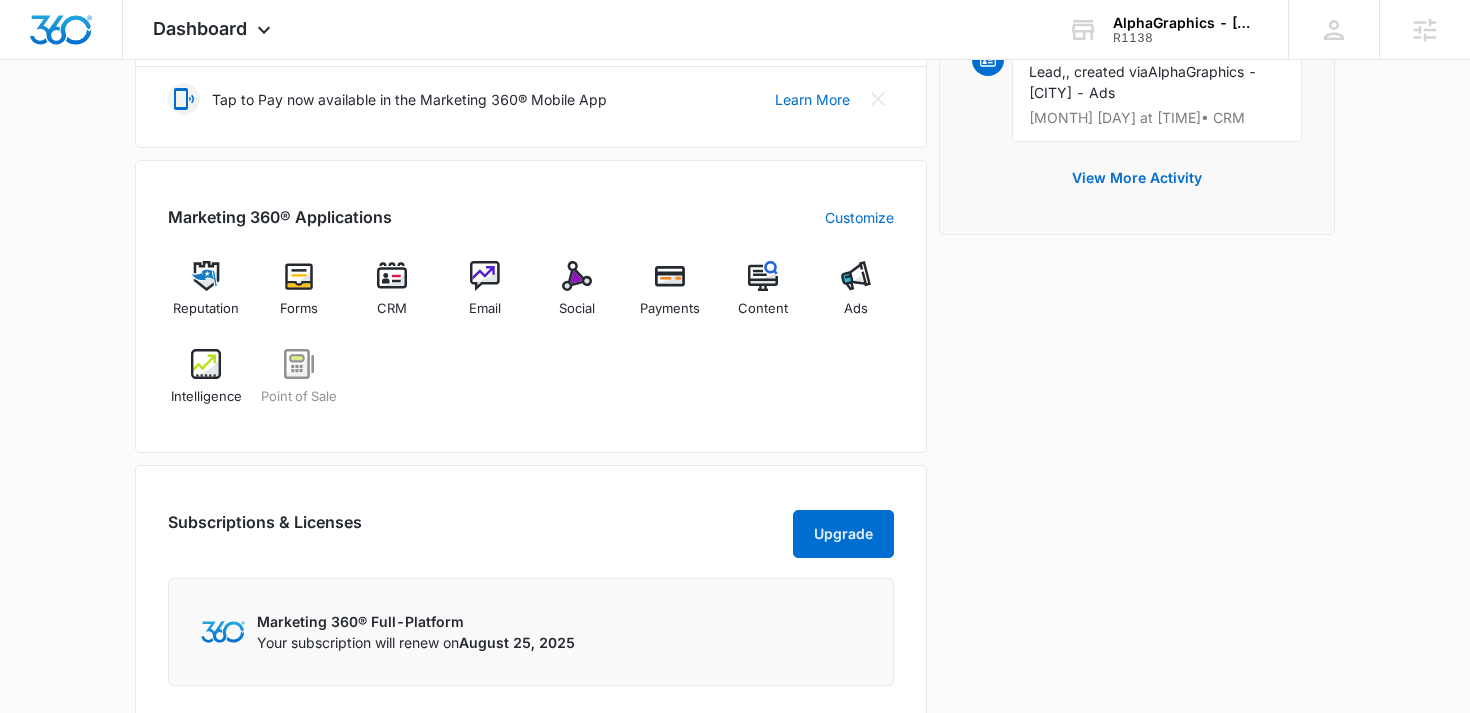 click on "Reputation Forms CRM Email Social Payments Content Ads Intelligence Point of Sale" at bounding box center [531, 340] 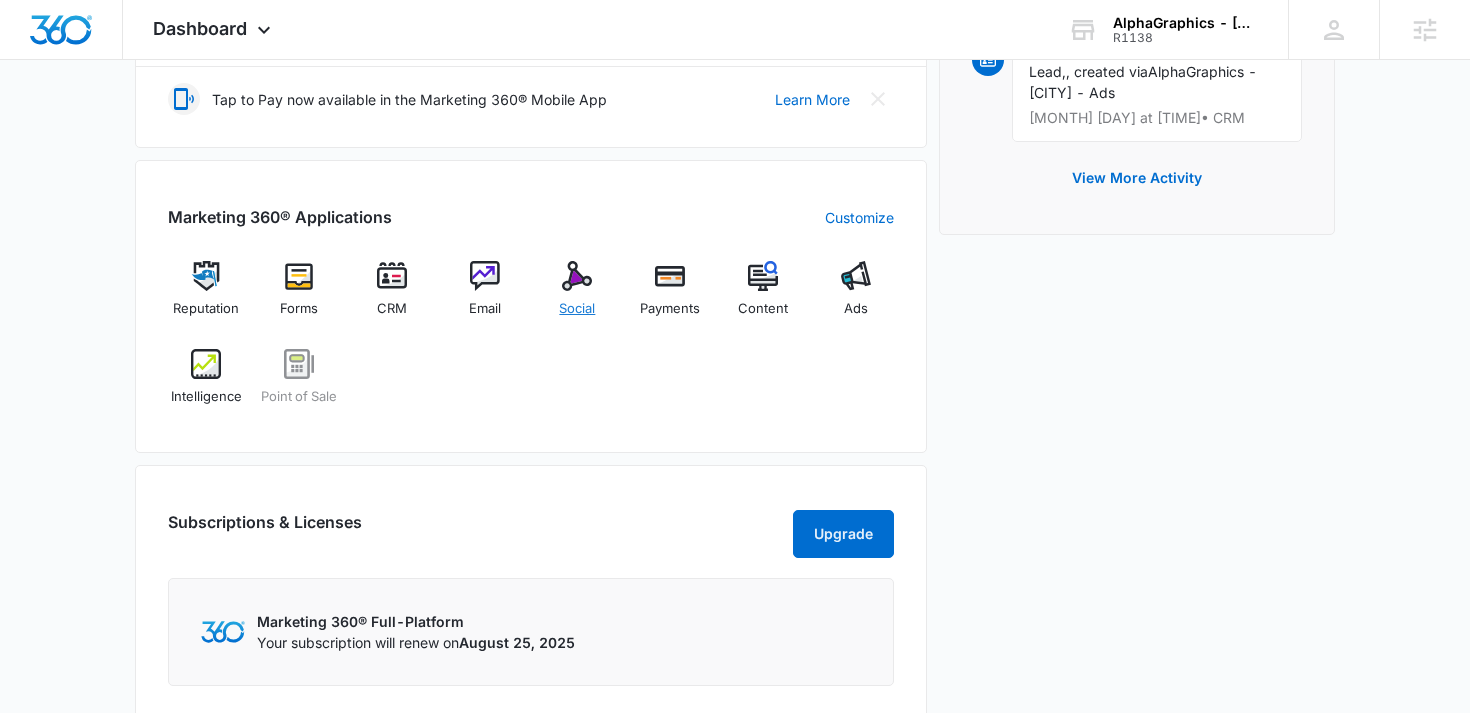 click at bounding box center (577, 276) 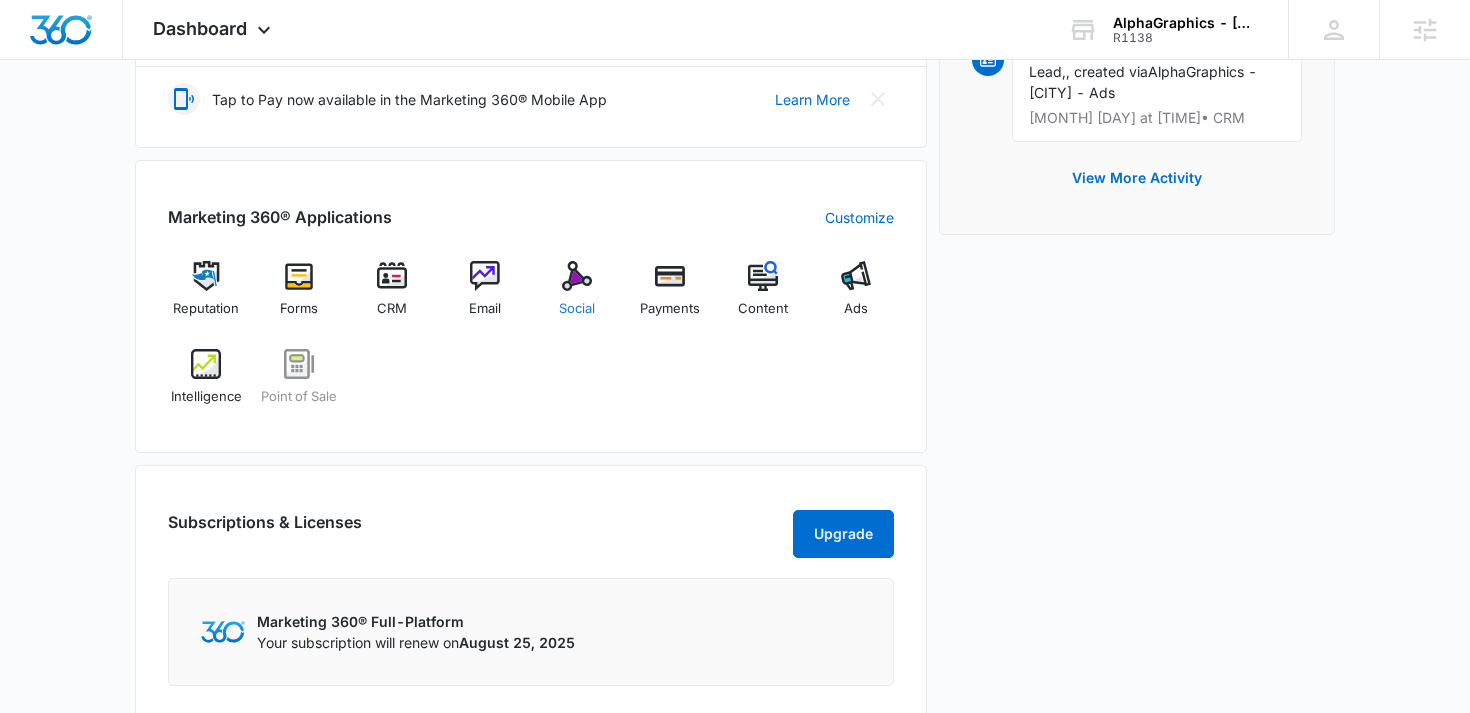 scroll, scrollTop: 0, scrollLeft: 0, axis: both 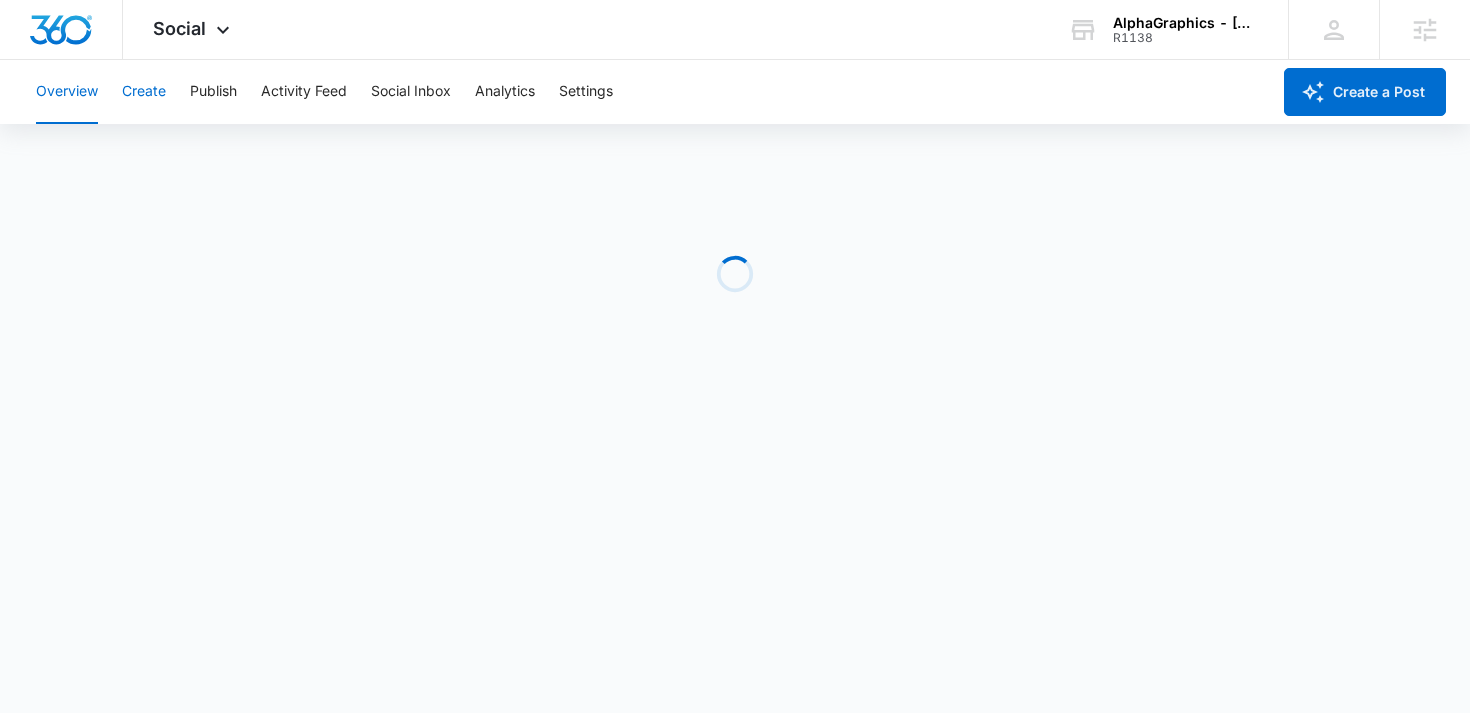 click on "Create" at bounding box center [144, 92] 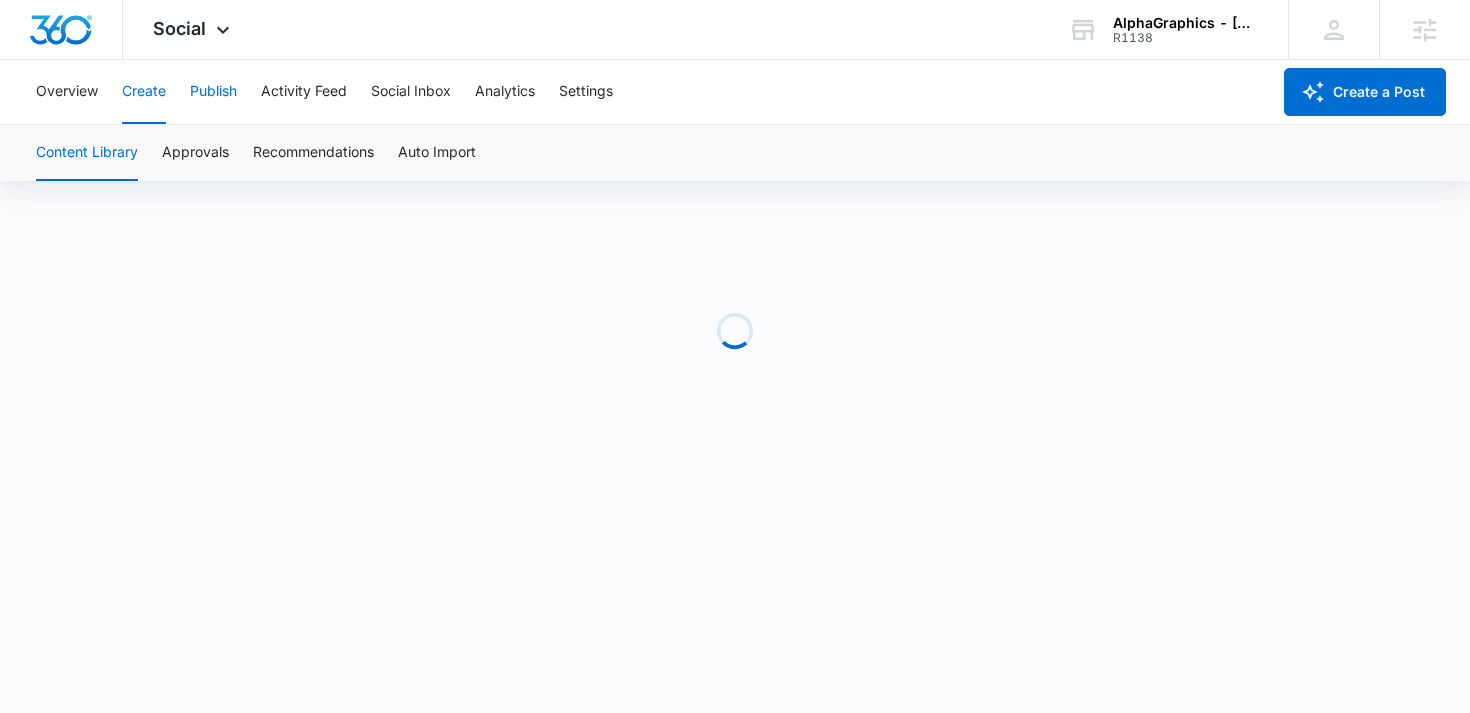 click on "Publish" at bounding box center (213, 92) 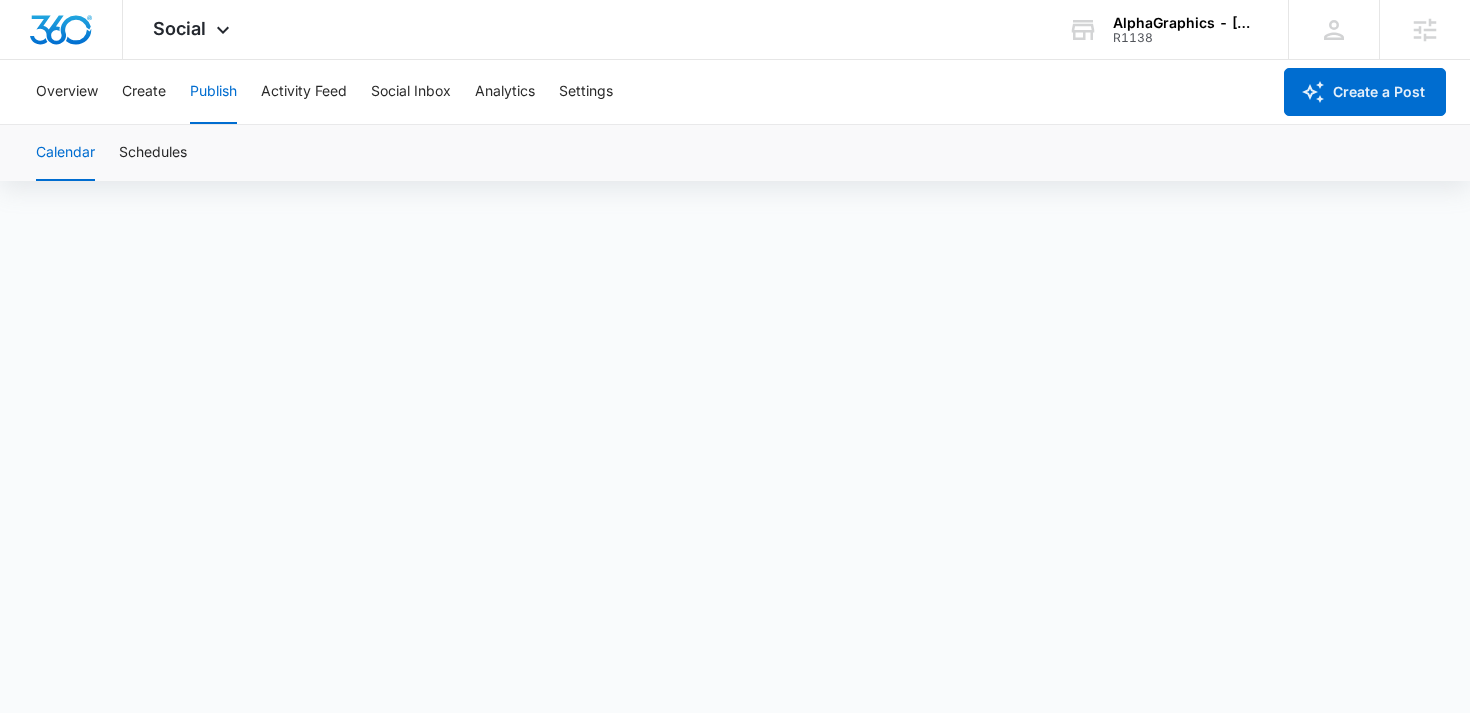 click on "Publish" at bounding box center (213, 92) 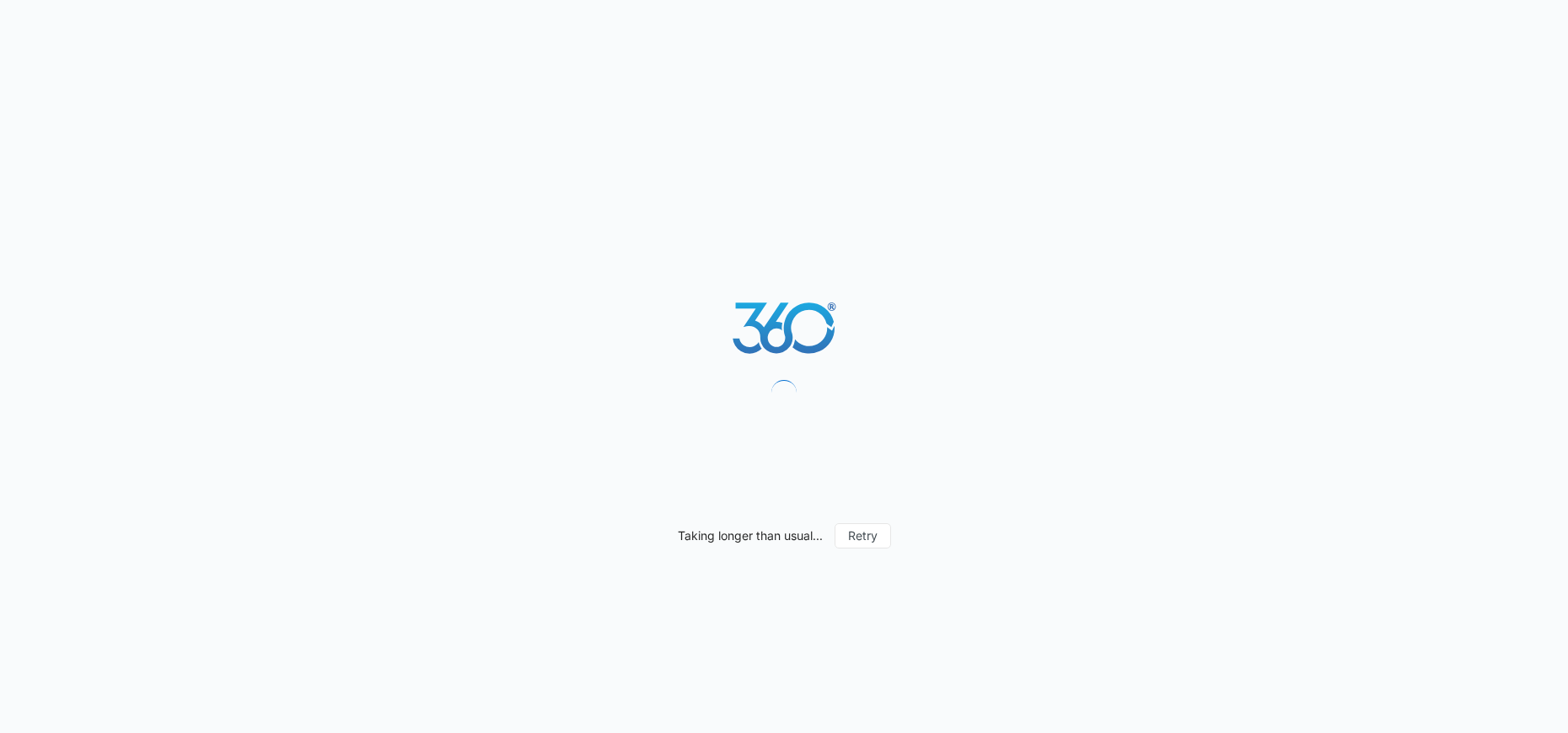 scroll, scrollTop: 0, scrollLeft: 0, axis: both 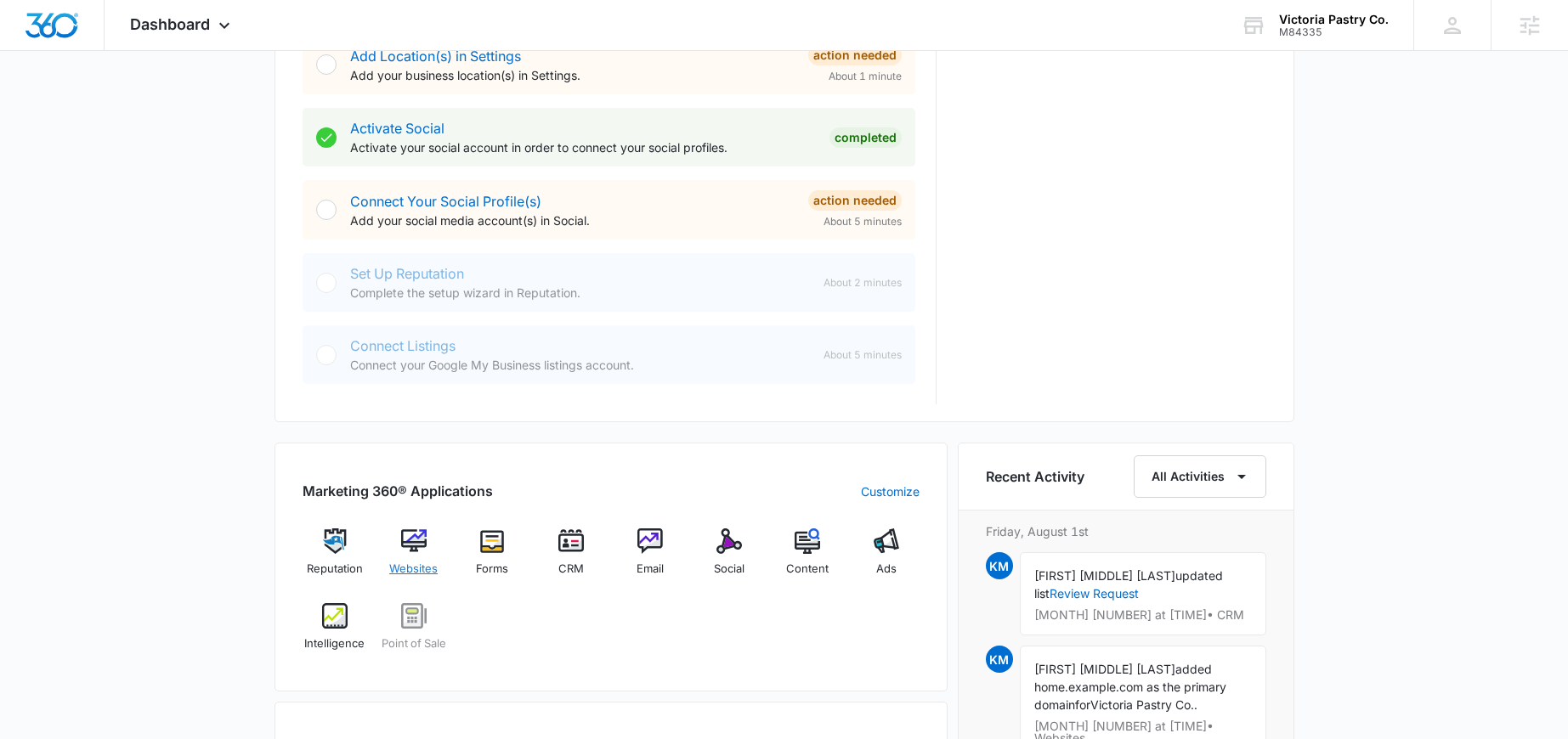 click at bounding box center [414, 541] 